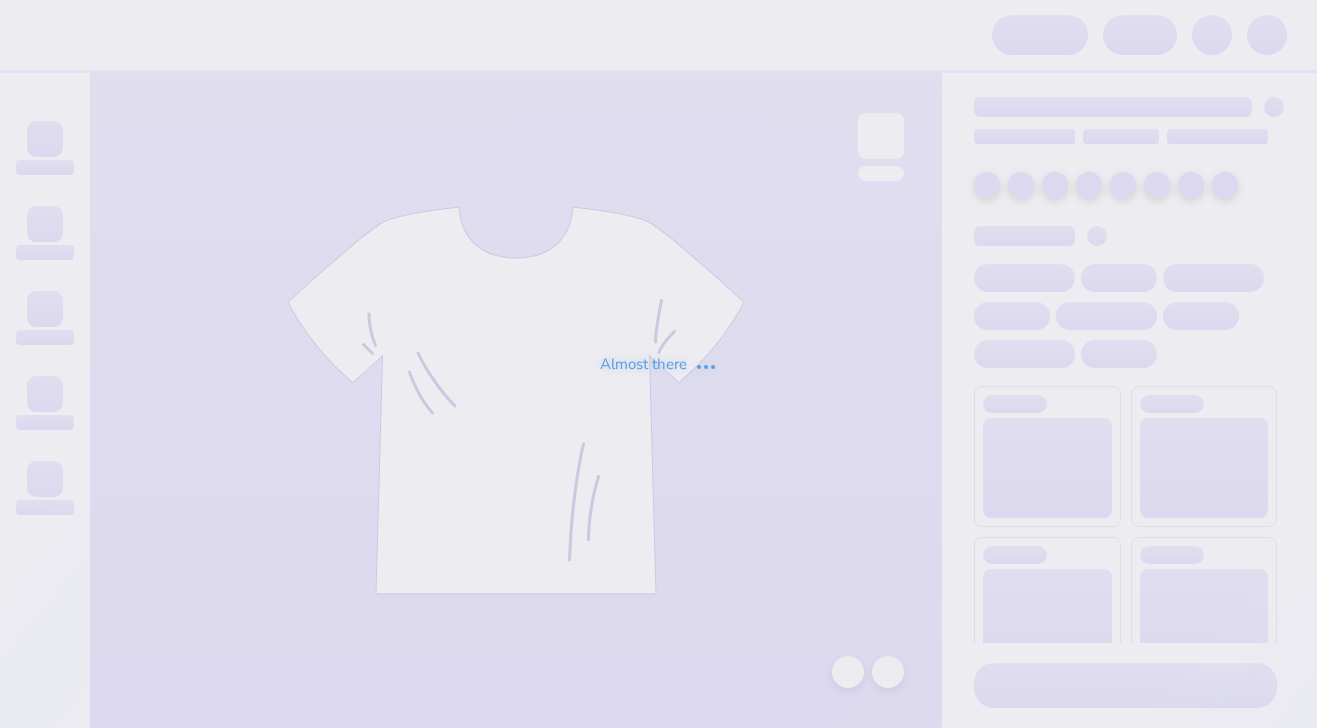 scroll, scrollTop: 0, scrollLeft: 0, axis: both 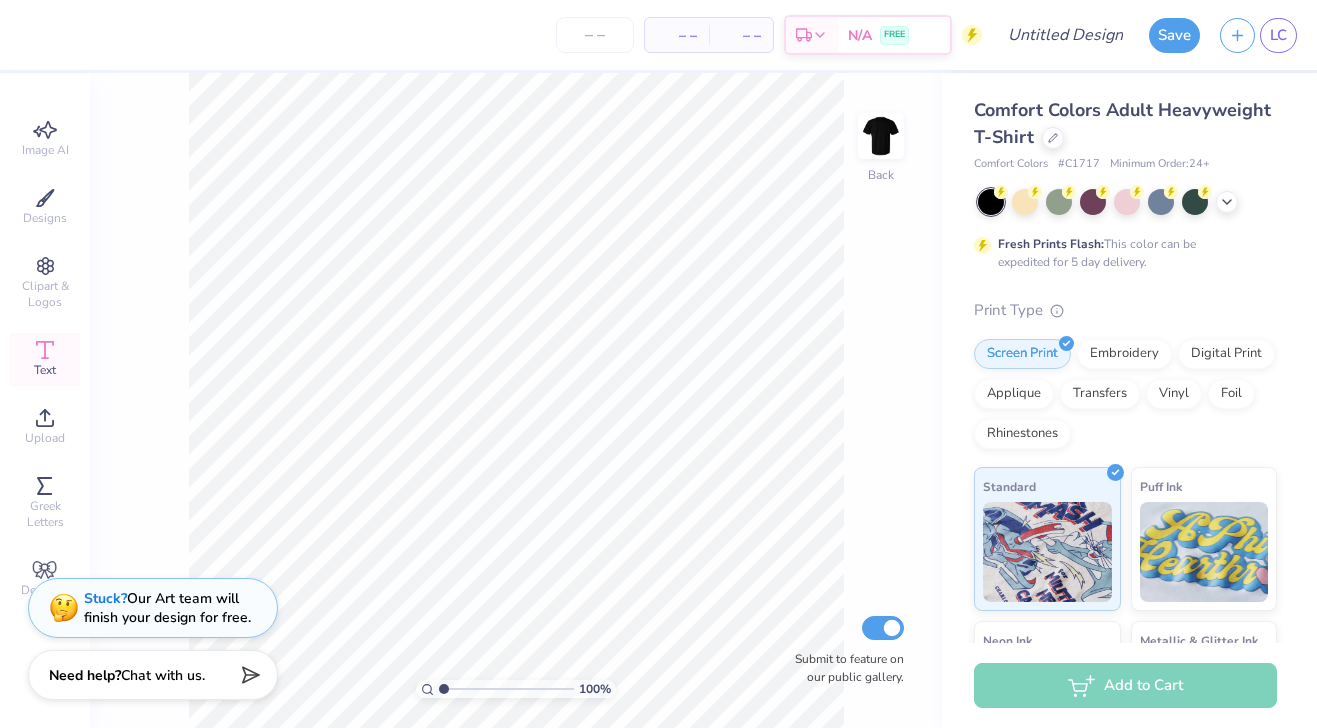 click 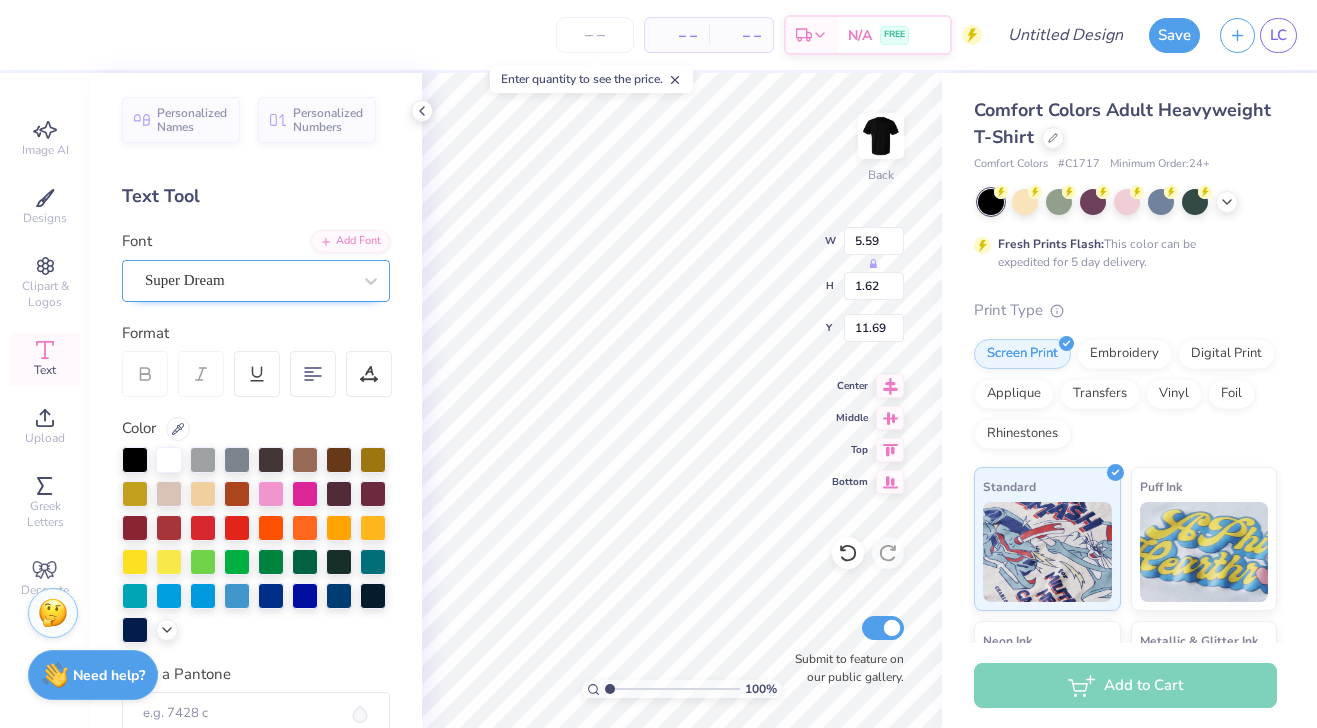 click on "Super Dream" at bounding box center (248, 280) 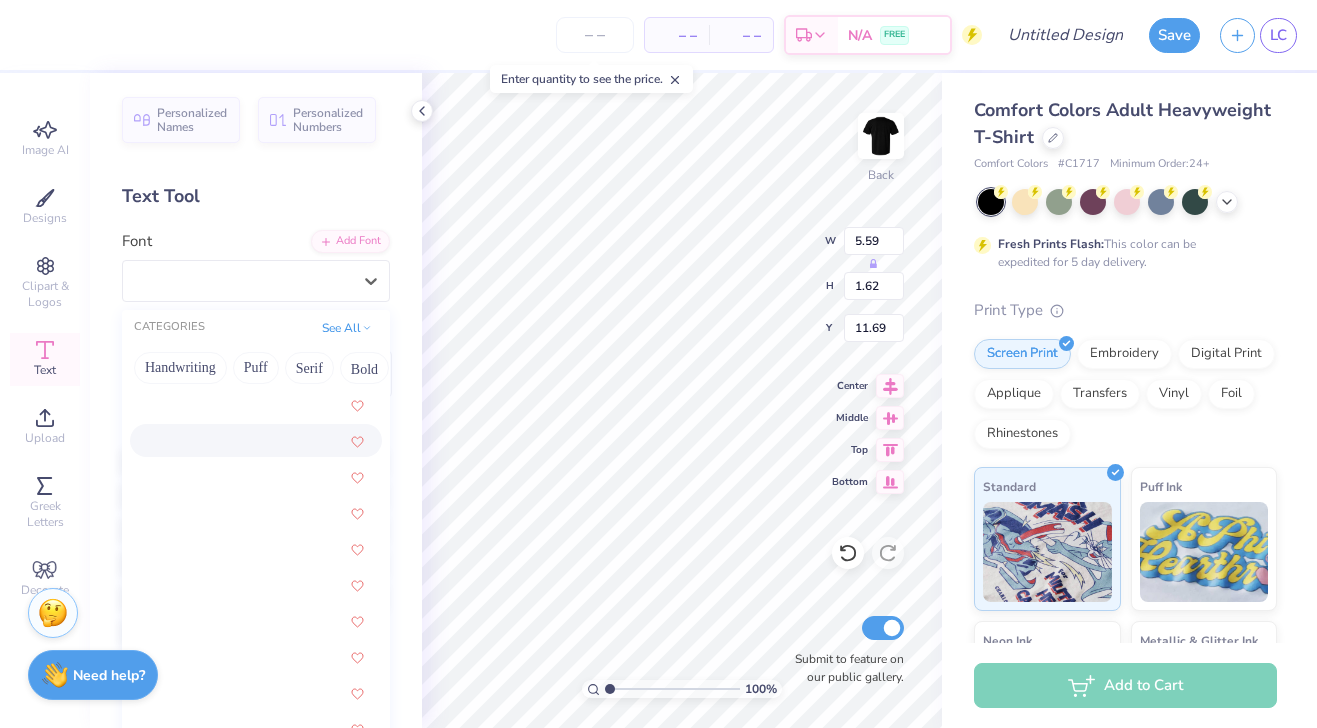 scroll, scrollTop: 939, scrollLeft: 0, axis: vertical 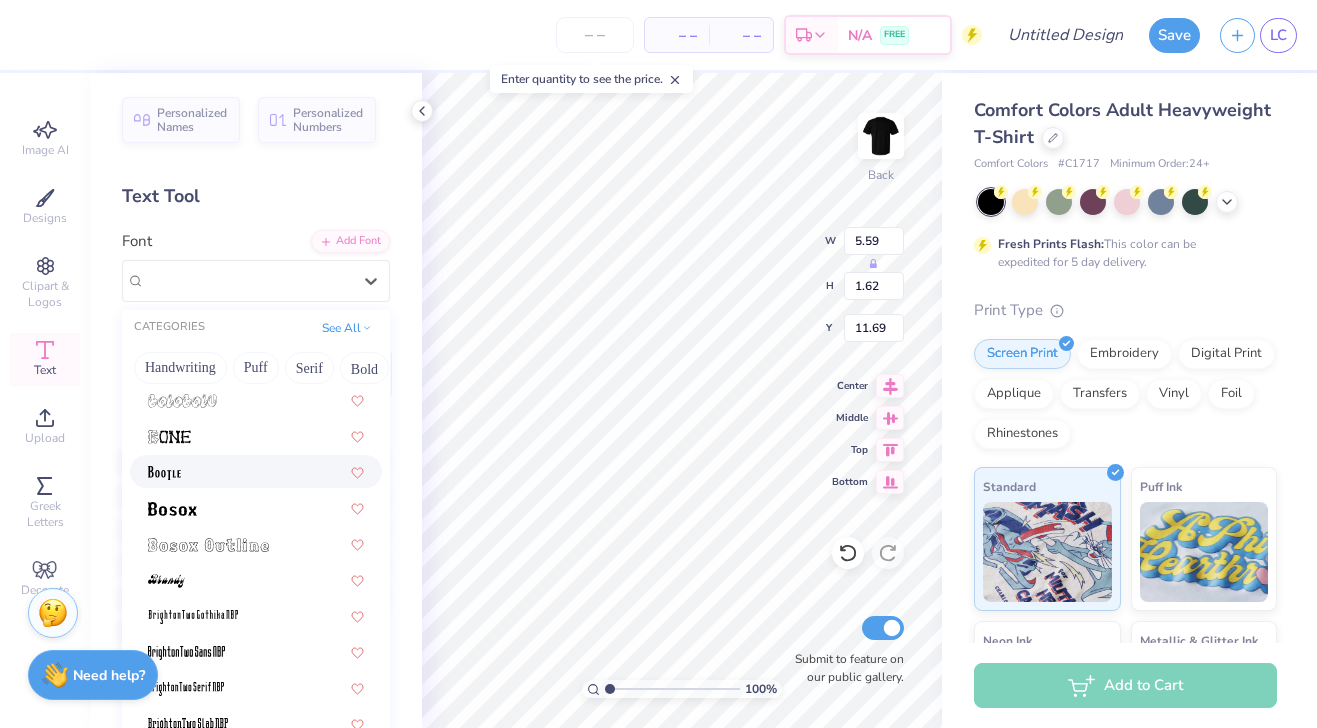 click at bounding box center [256, 471] 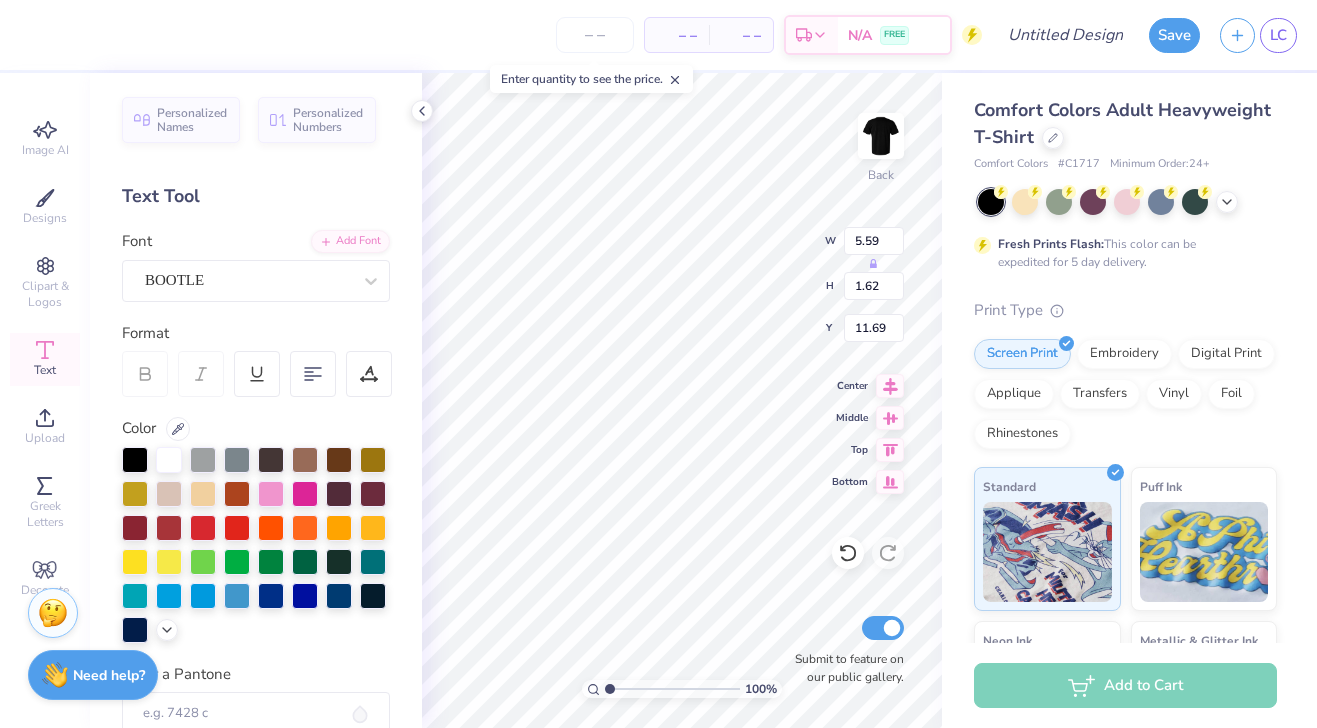 type on "4.71" 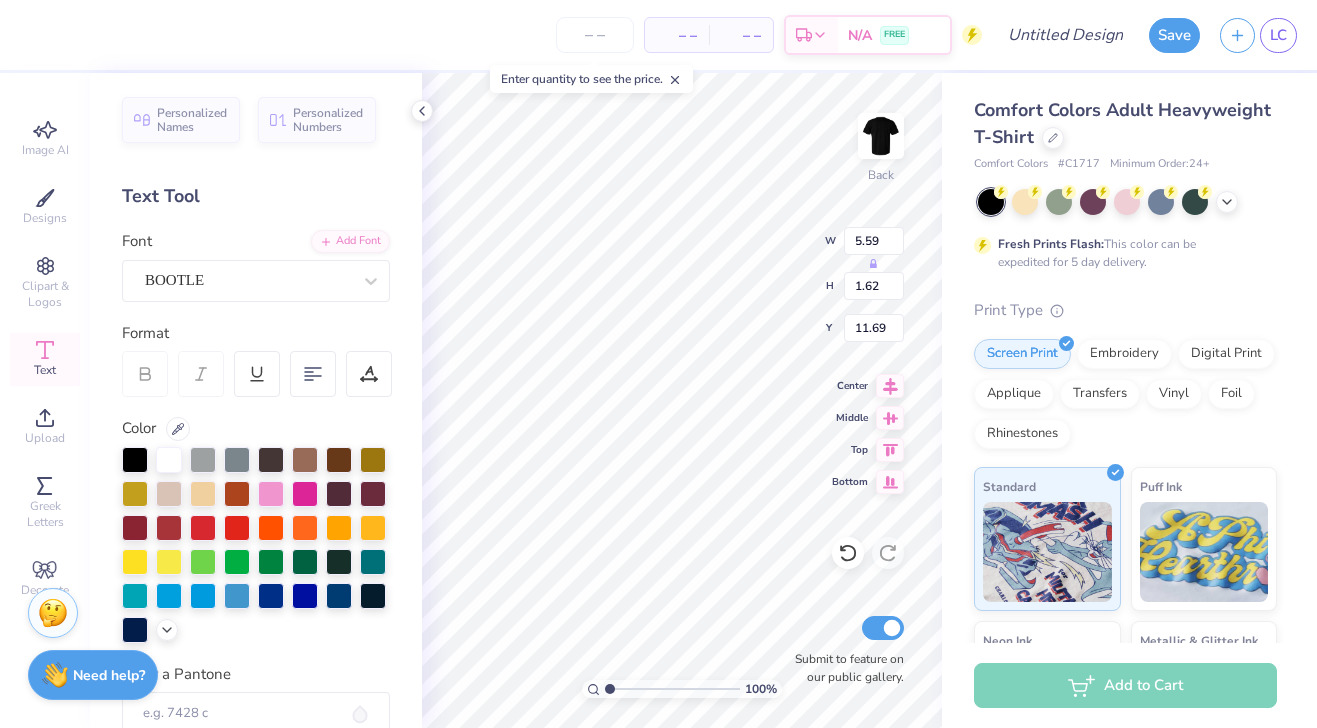 type on "2.20" 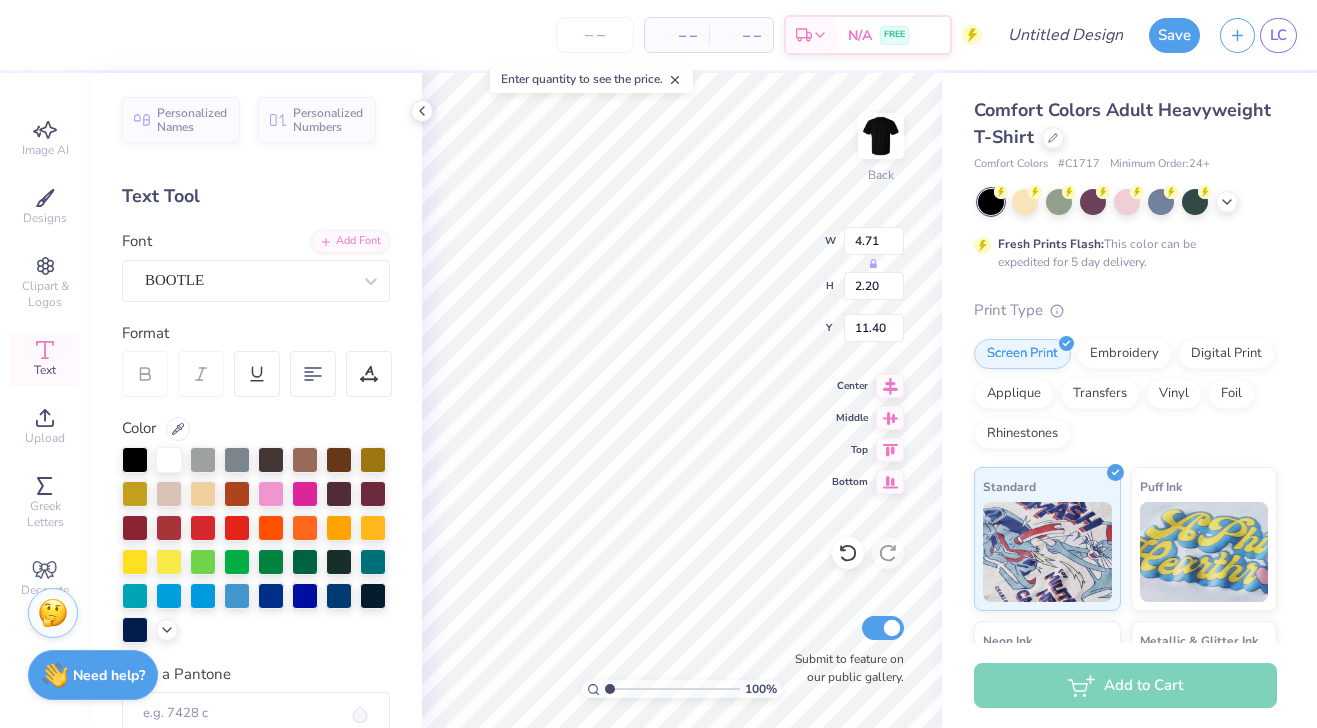 click on "Personalized Names Personalized Numbers Text Tool  Add Font Font BOOTLE Format Color Enter a Pantone Styles Text Shape" at bounding box center (256, 400) 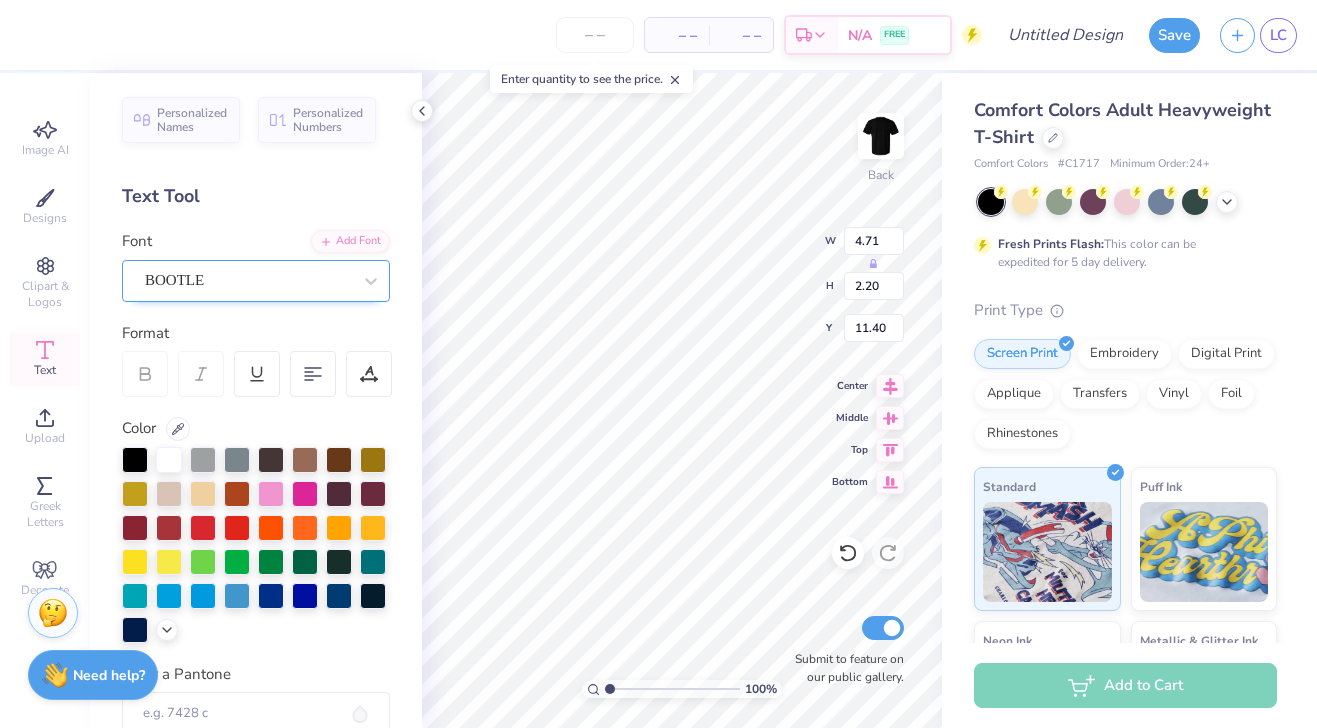 click on "BOOTLE" at bounding box center [248, 280] 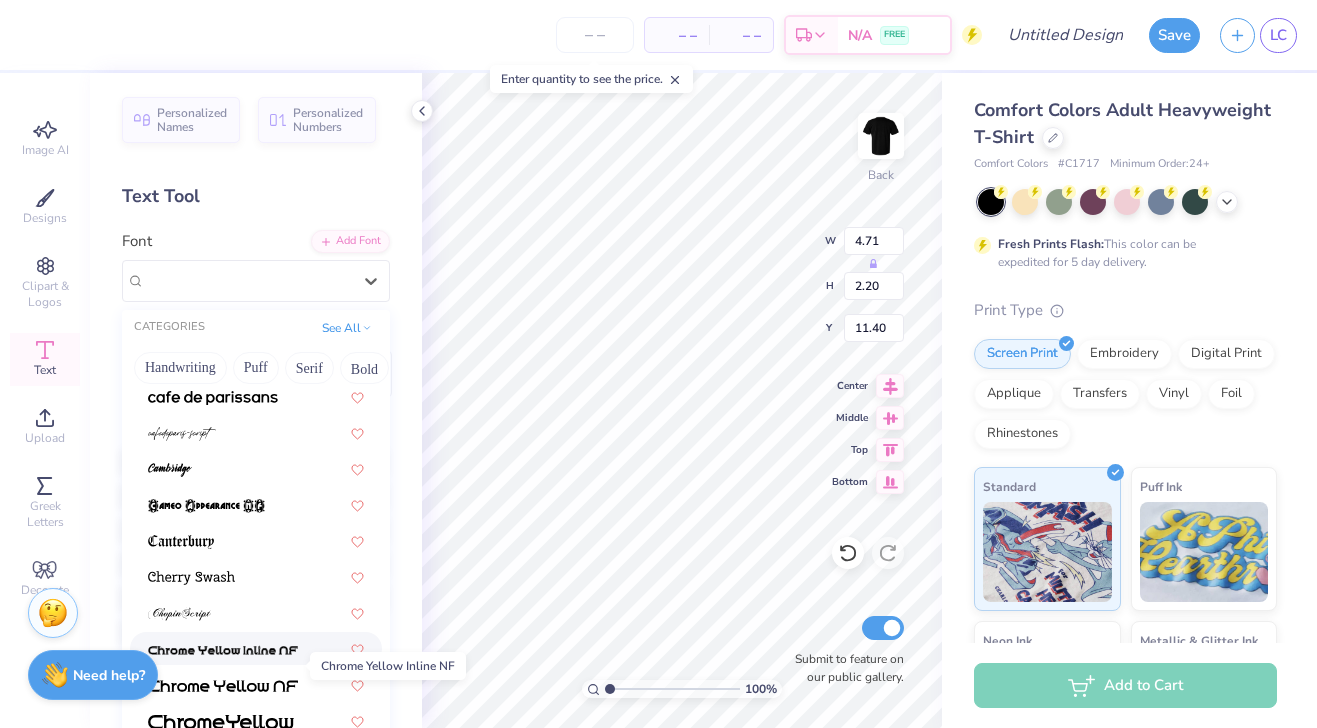 scroll, scrollTop: 1604, scrollLeft: 0, axis: vertical 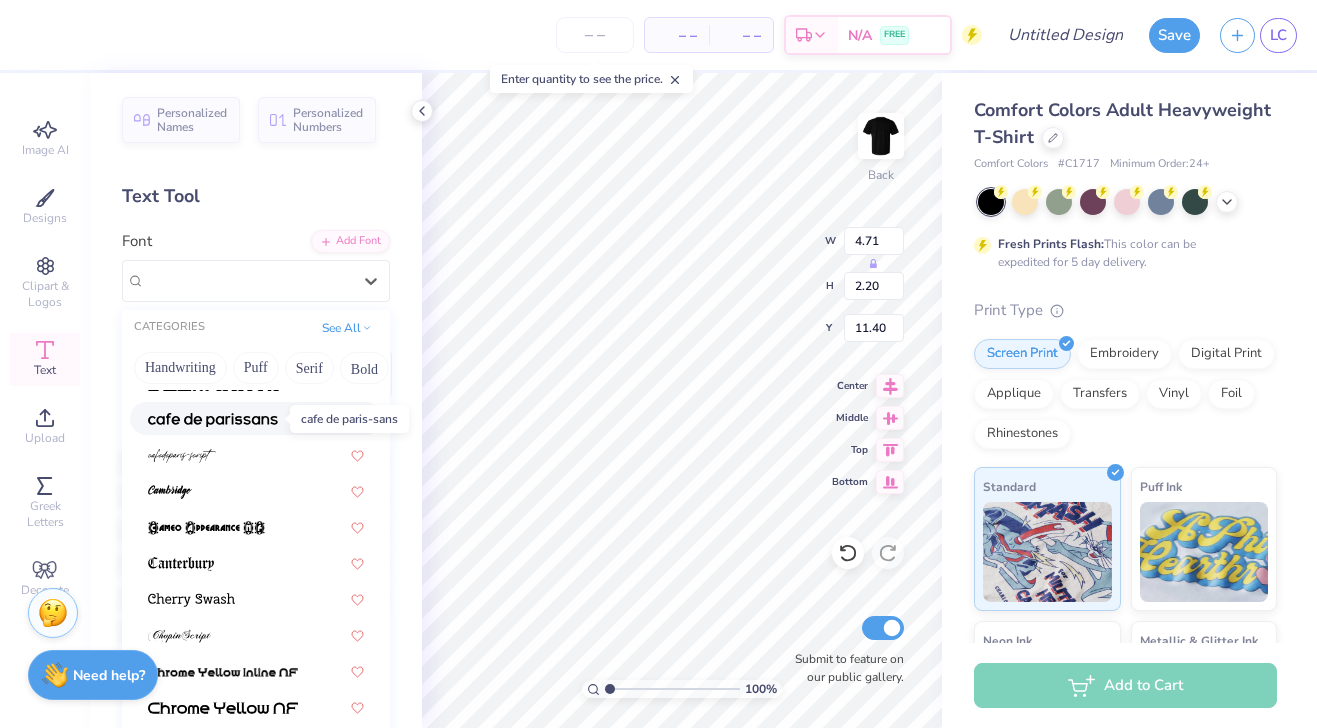 click at bounding box center [213, 420] 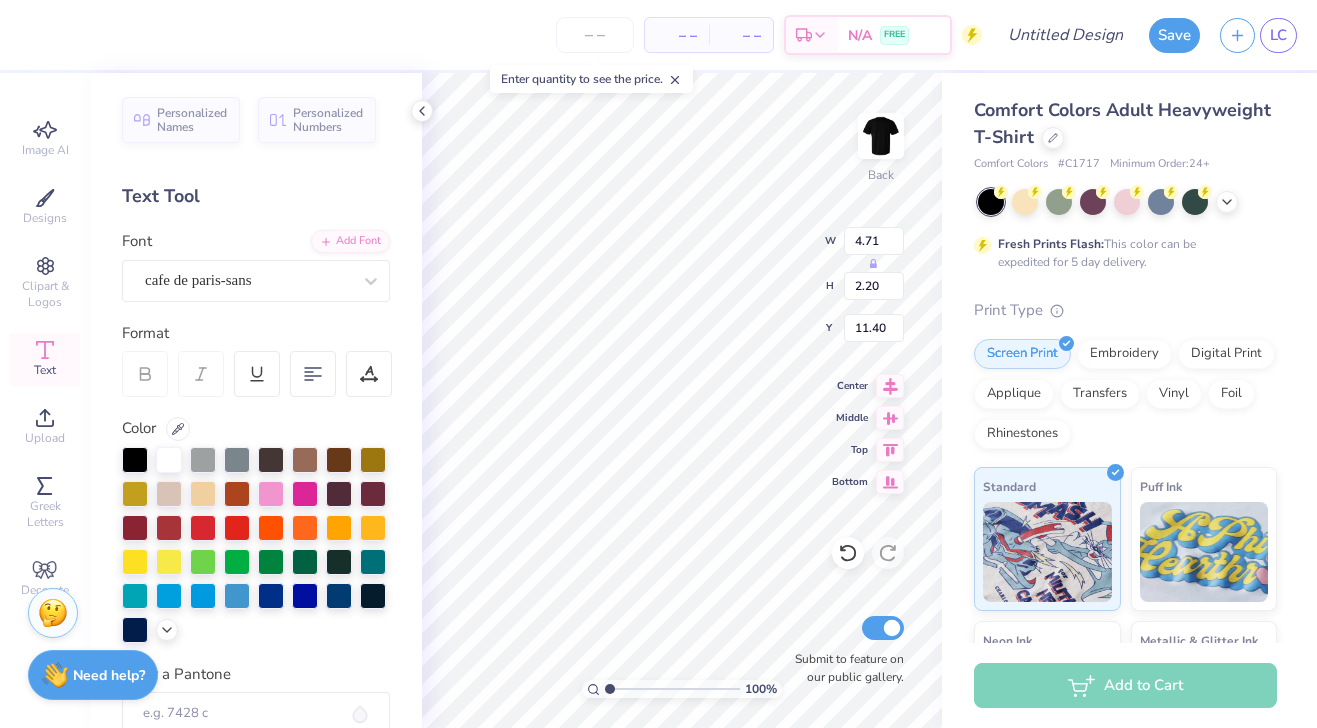 scroll, scrollTop: 1, scrollLeft: 18, axis: both 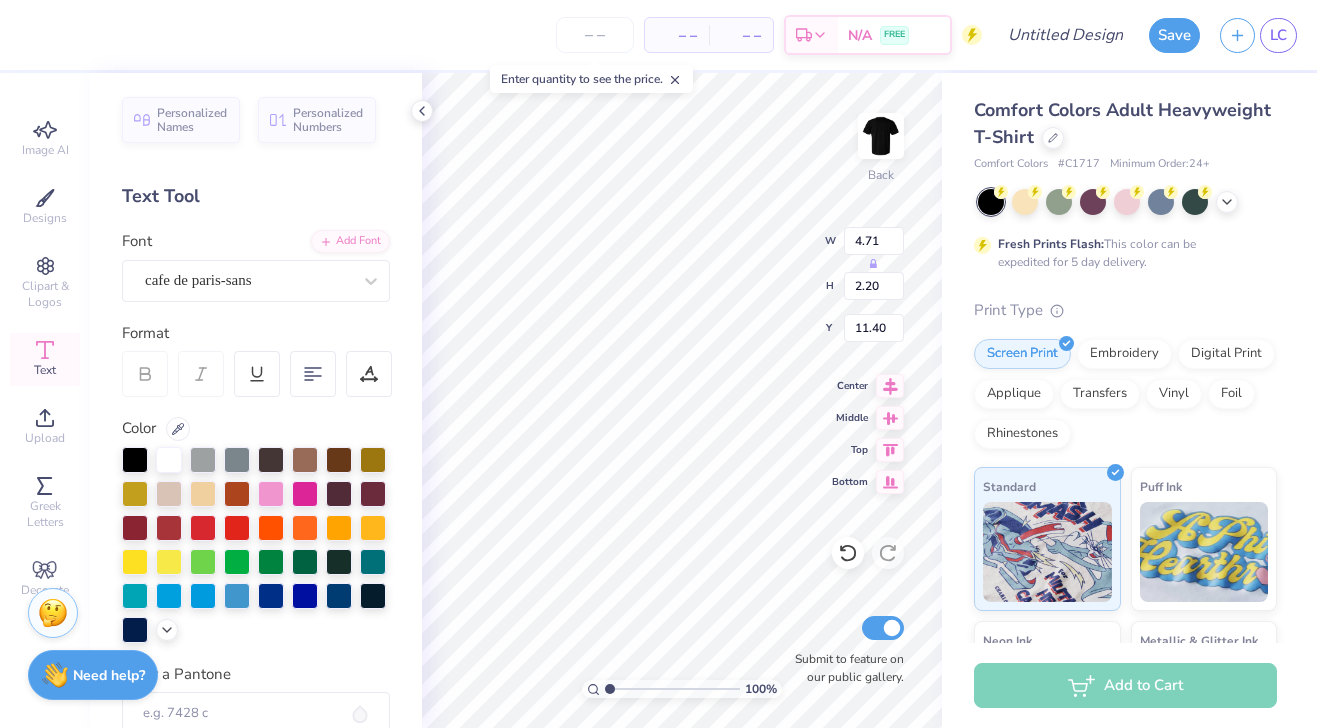 type on "i rushed axid and all i got was this lousy tshirt!" 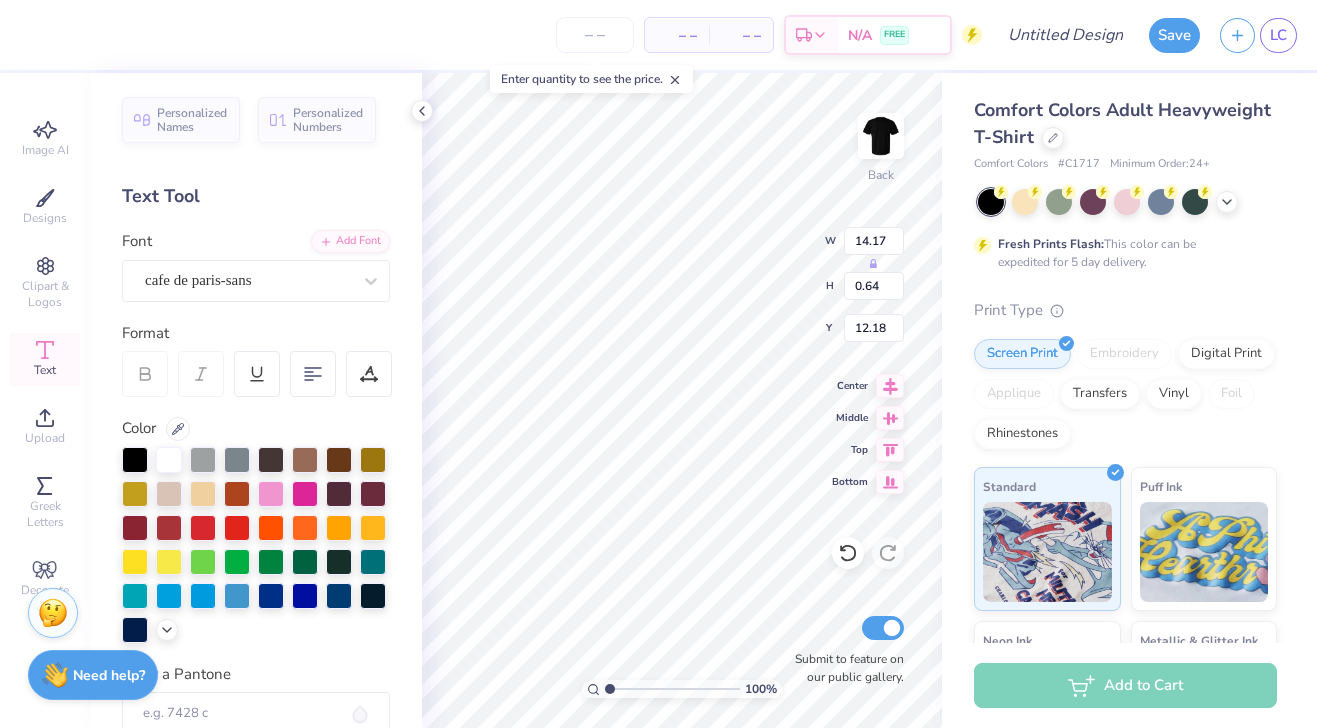 scroll, scrollTop: 1, scrollLeft: 1, axis: both 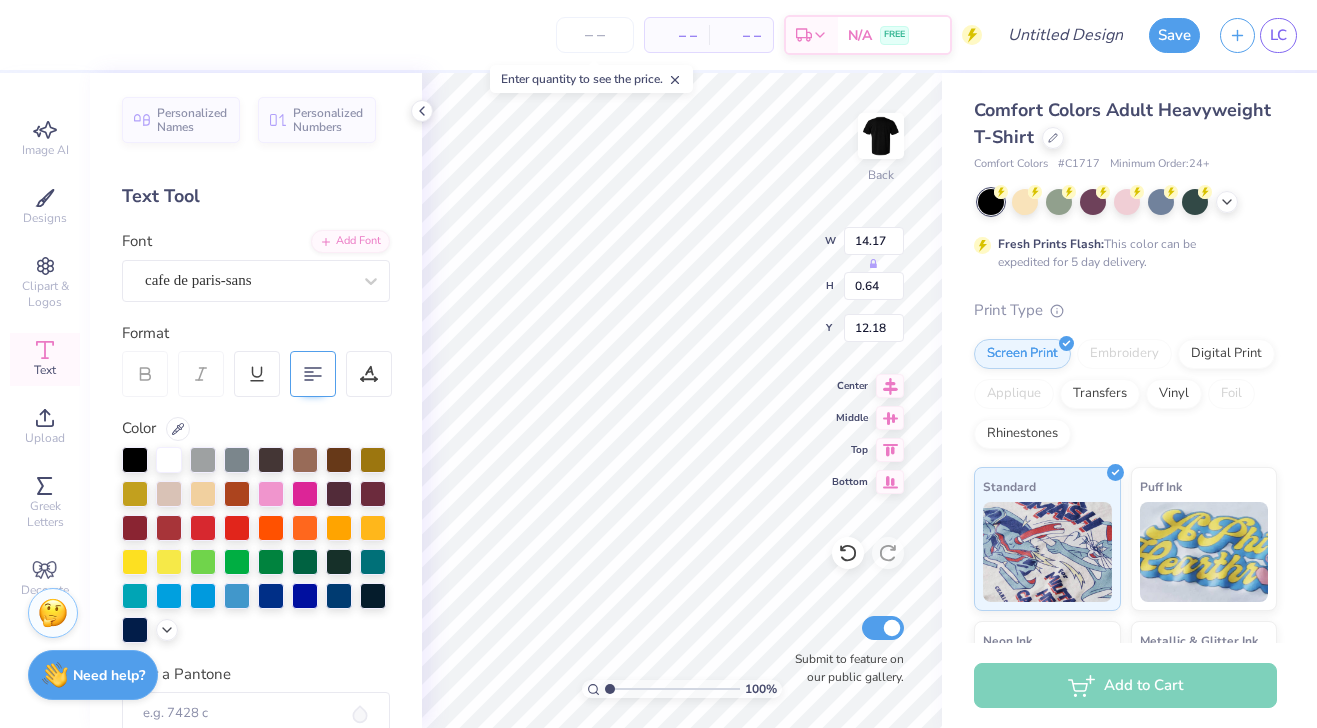 click at bounding box center (313, 374) 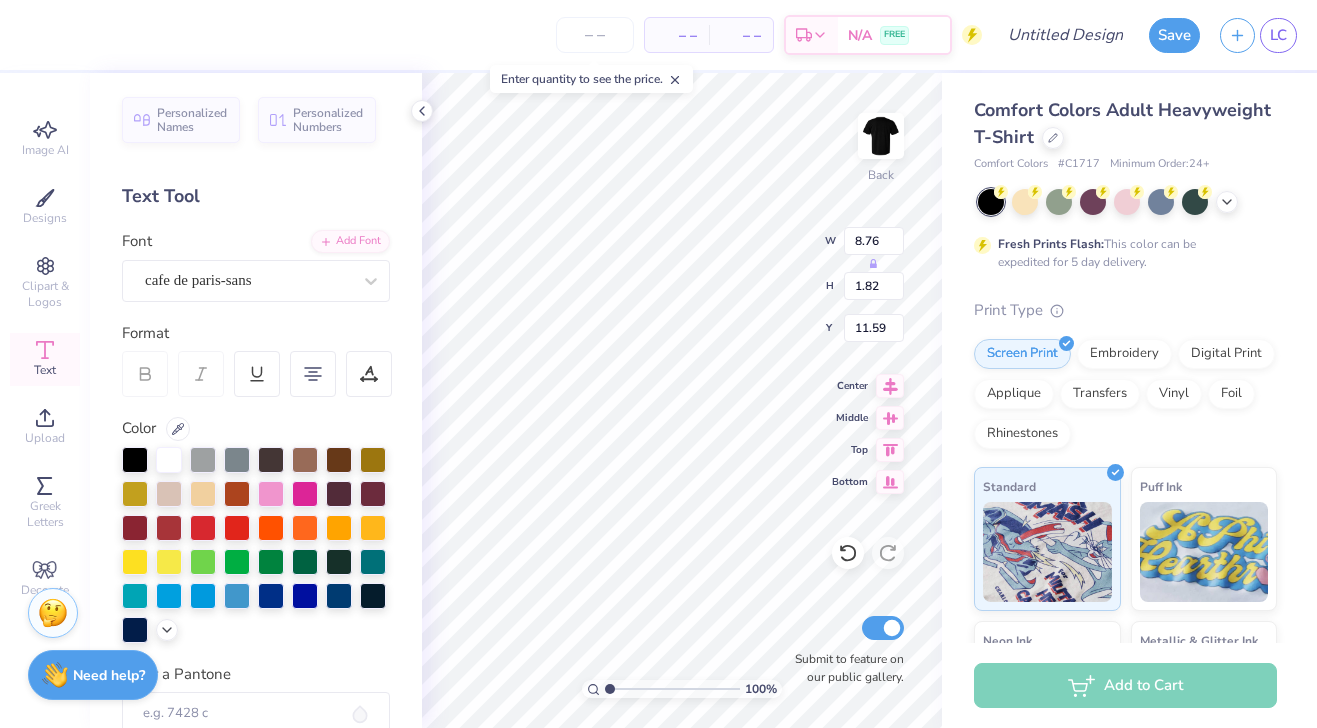 type on "5.86" 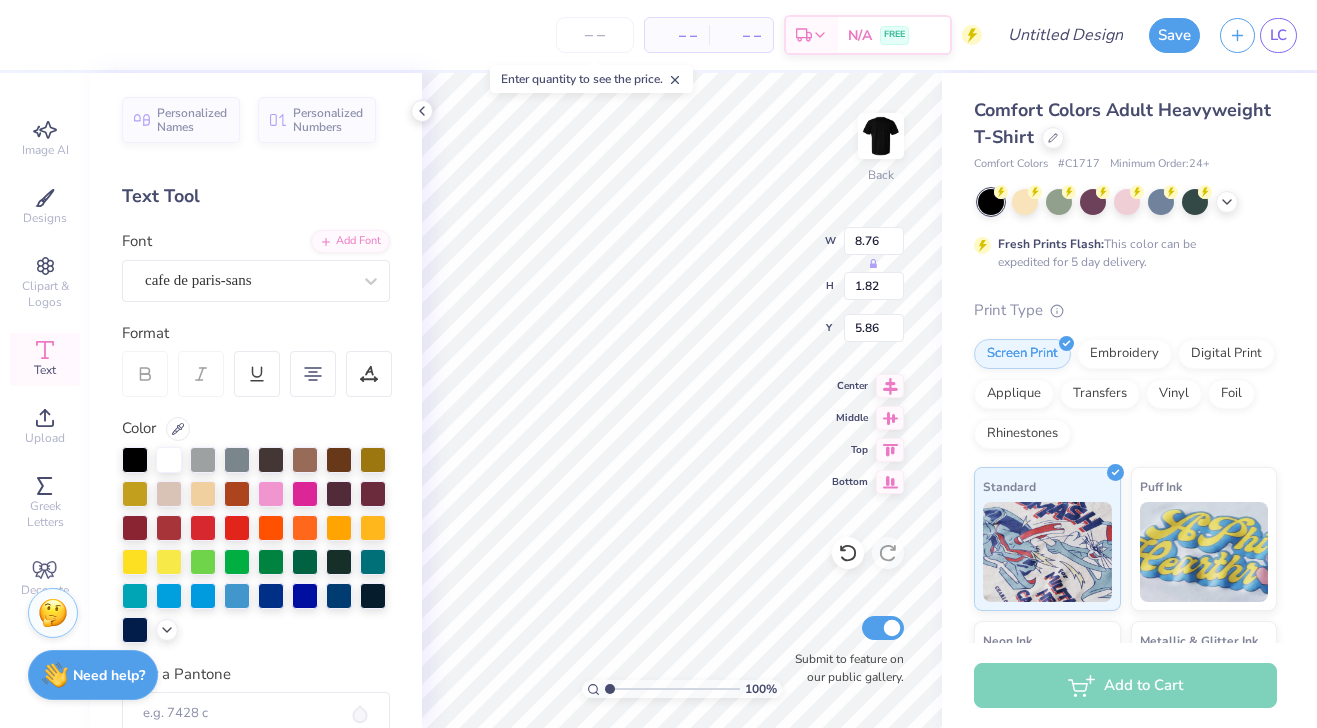type on "10.99" 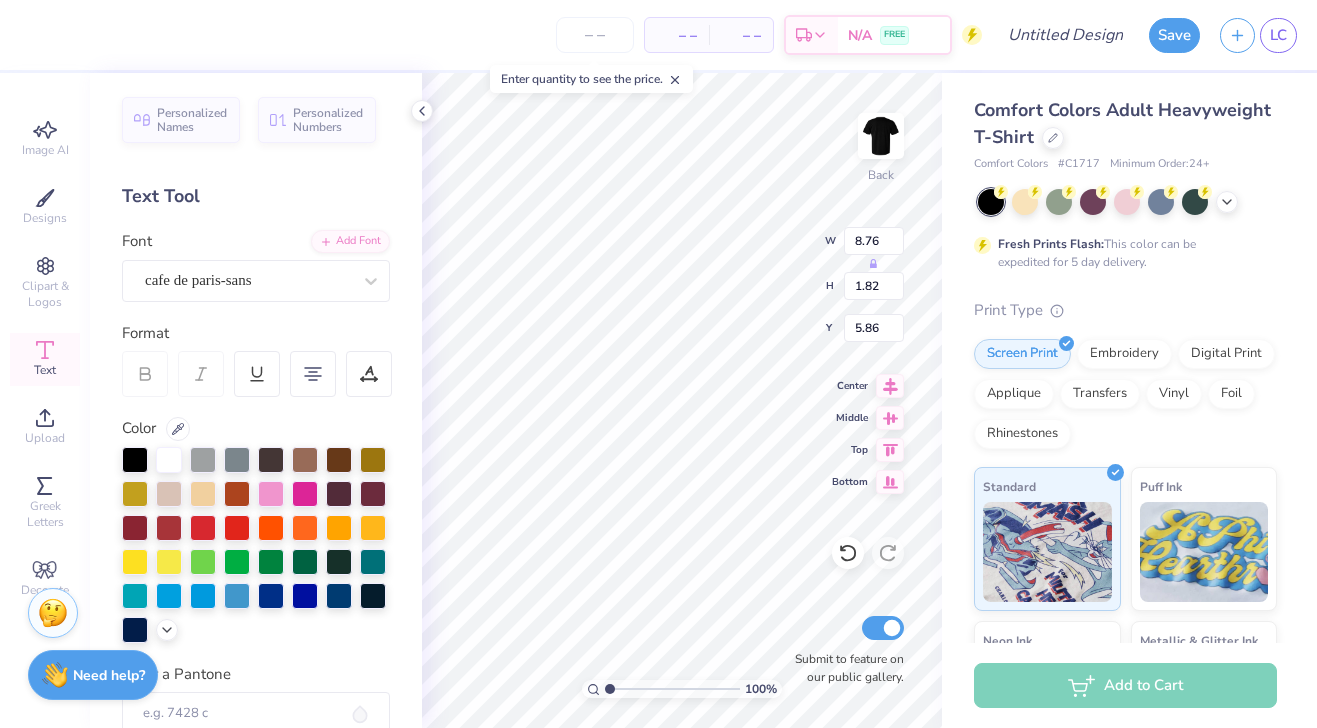 type on "2.28" 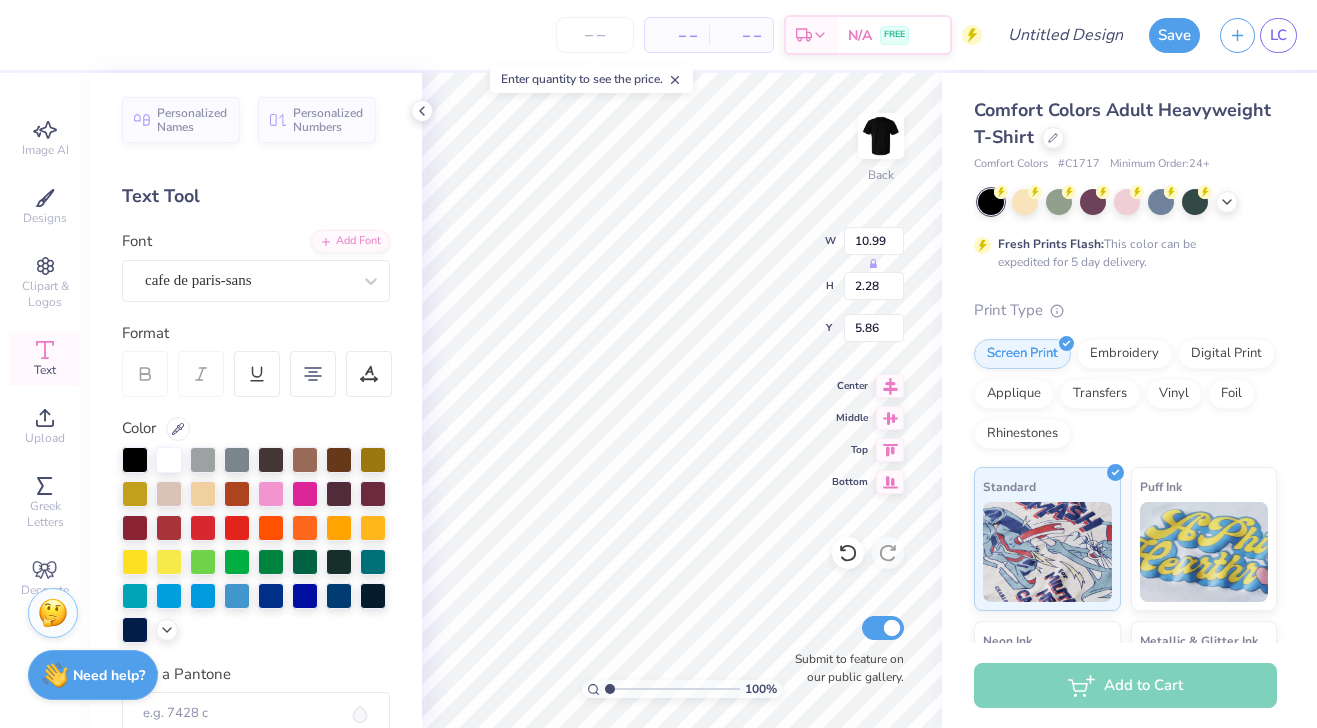 type on "5.89" 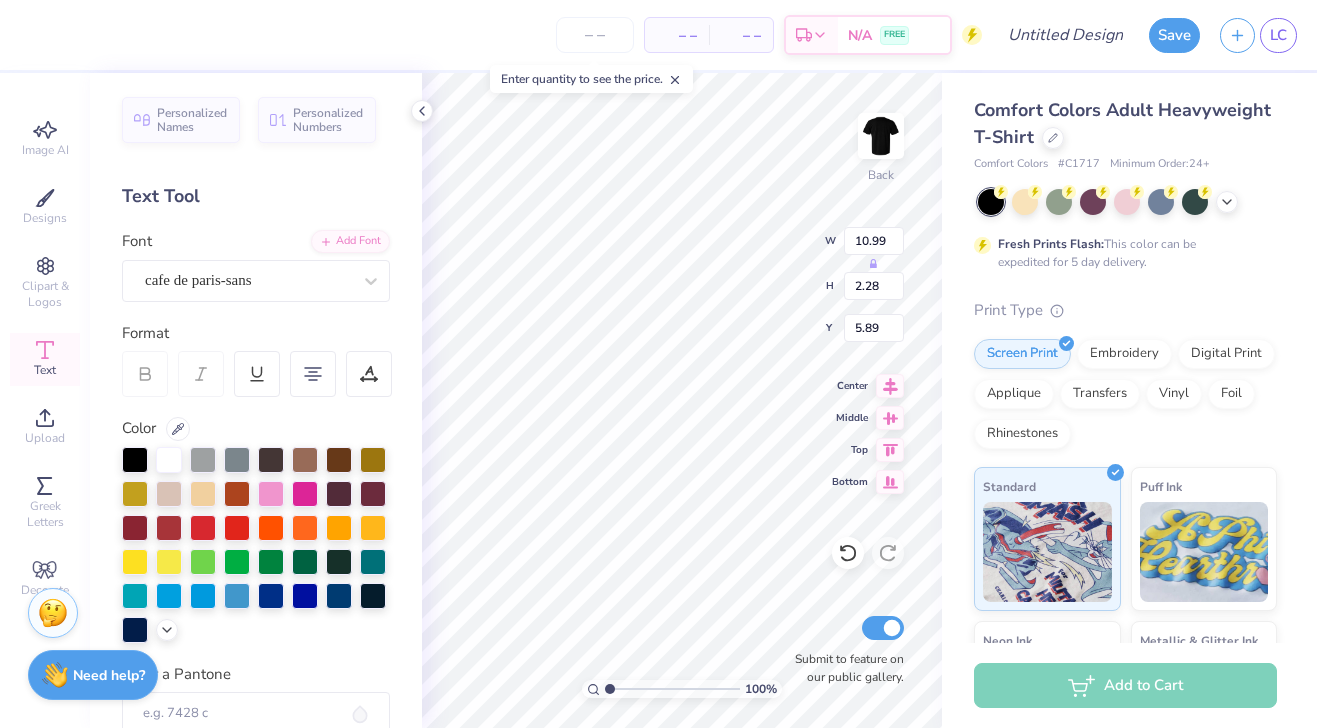 scroll, scrollTop: 1, scrollLeft: 8, axis: both 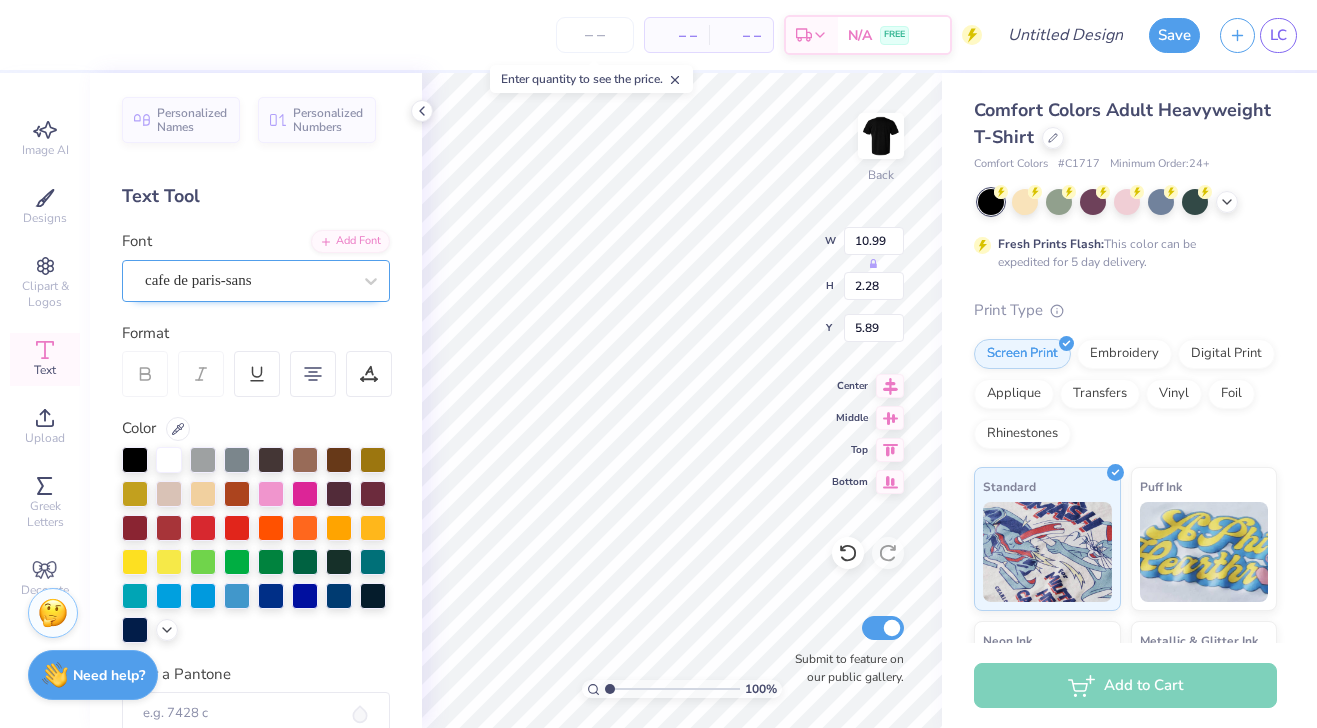 click on "cafe de paris-sans" at bounding box center (248, 280) 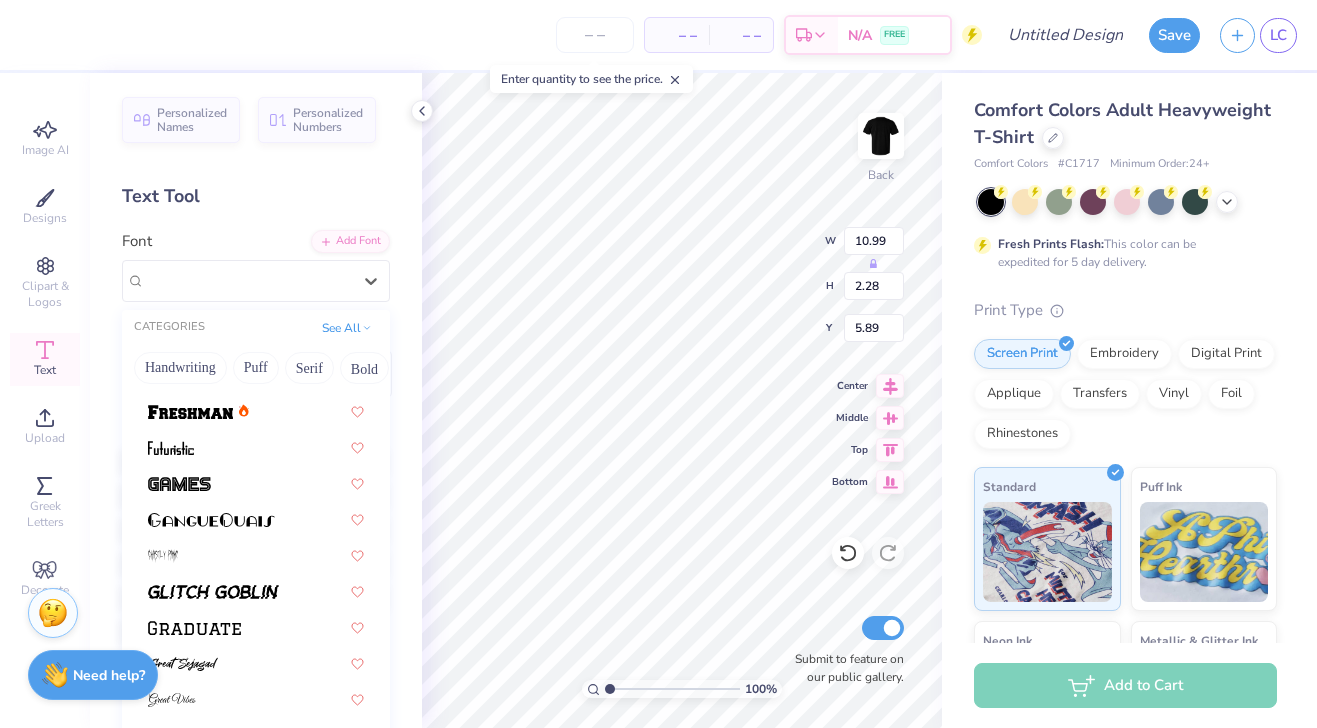 scroll, scrollTop: 3820, scrollLeft: 0, axis: vertical 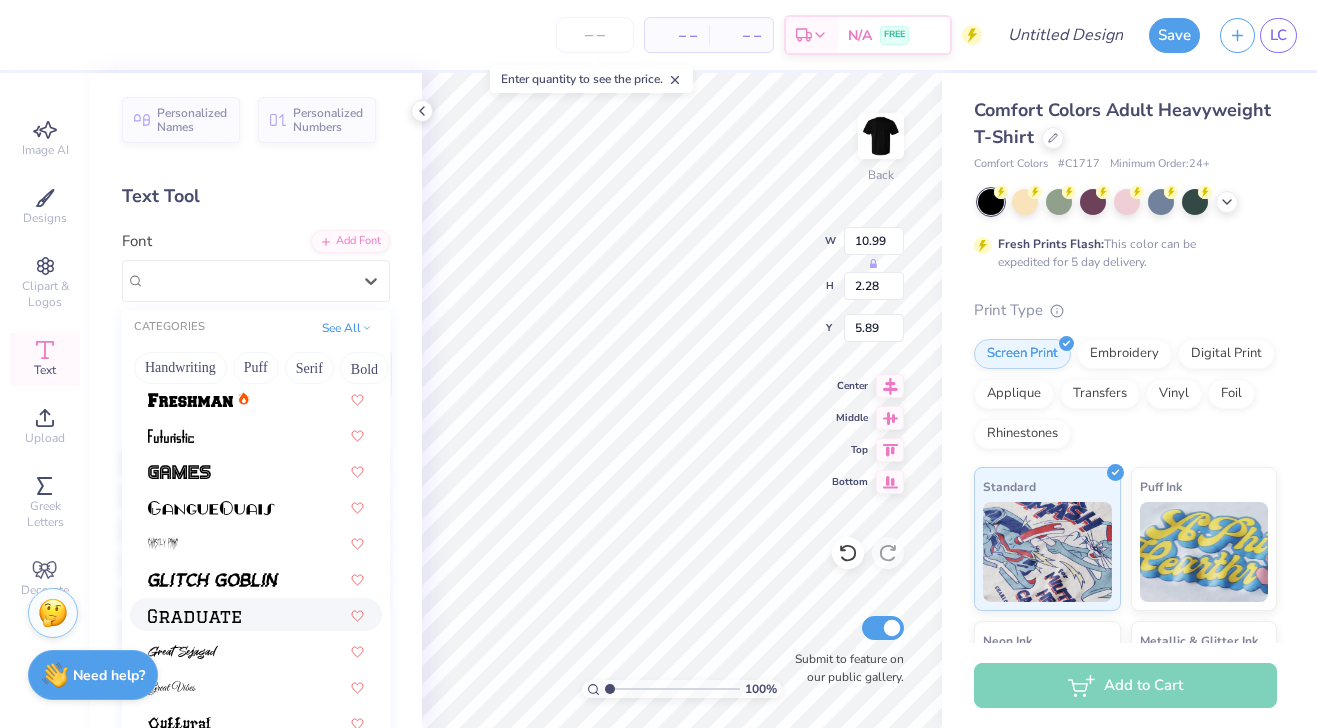 click at bounding box center (256, 614) 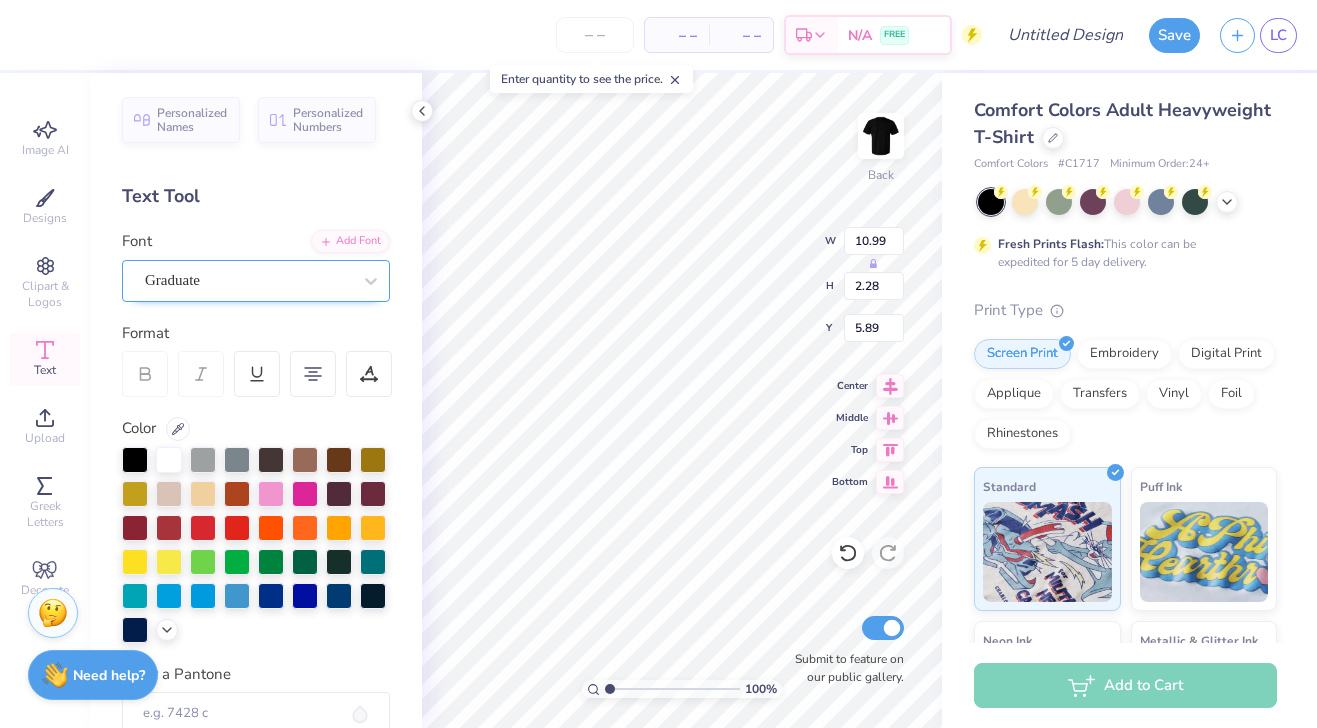 click on "Graduate" at bounding box center [248, 280] 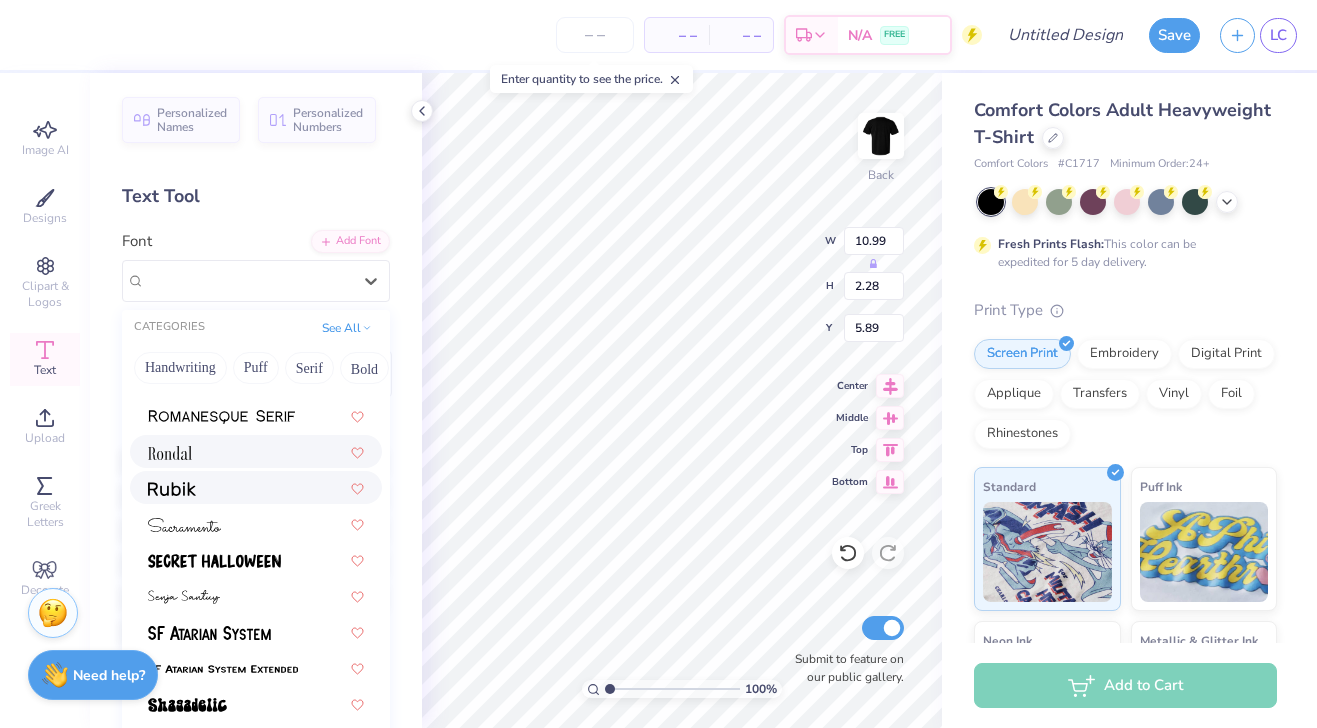 scroll, scrollTop: 7829, scrollLeft: 0, axis: vertical 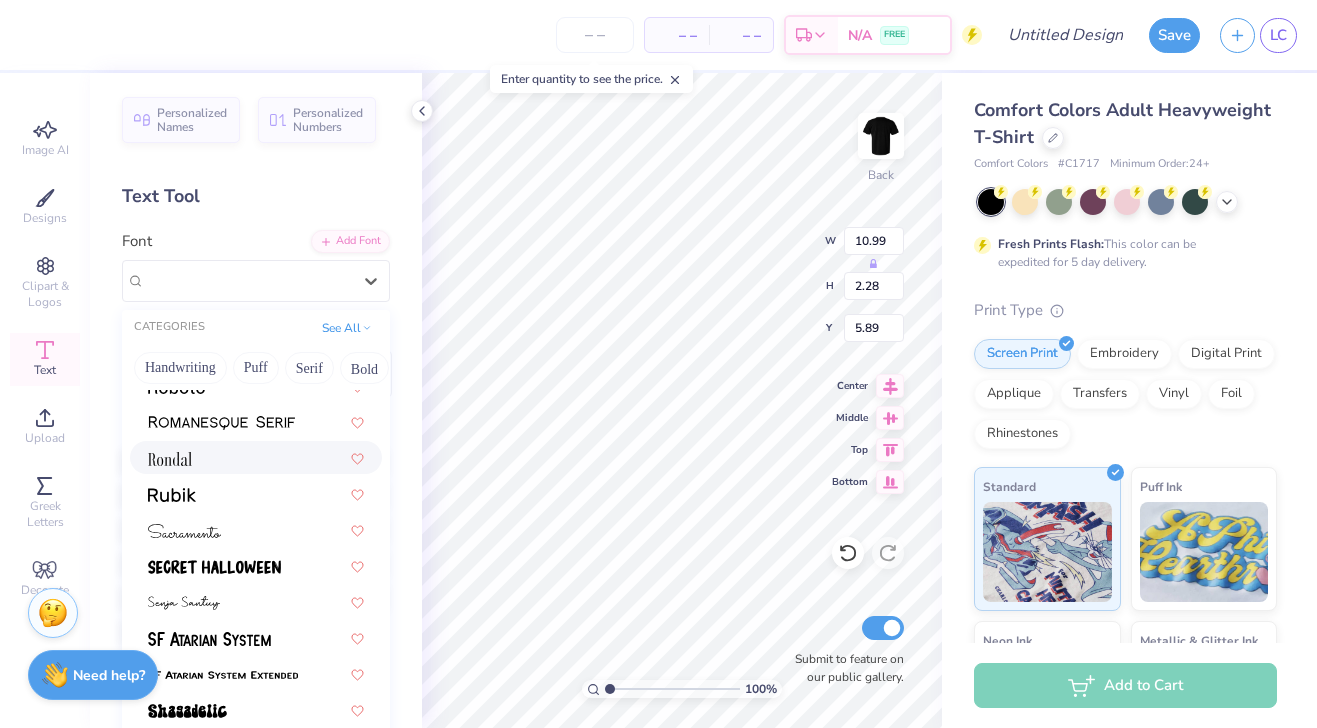 click at bounding box center (256, 457) 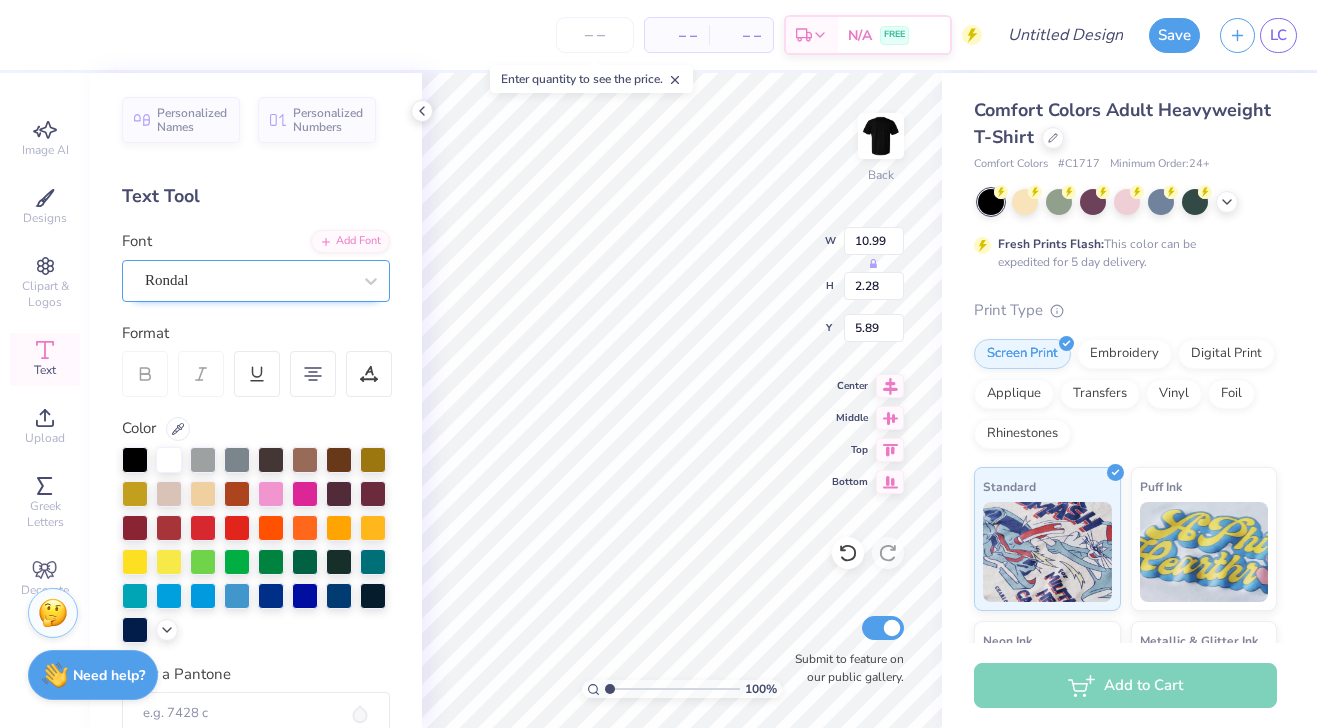 click on "Rondal" at bounding box center [248, 280] 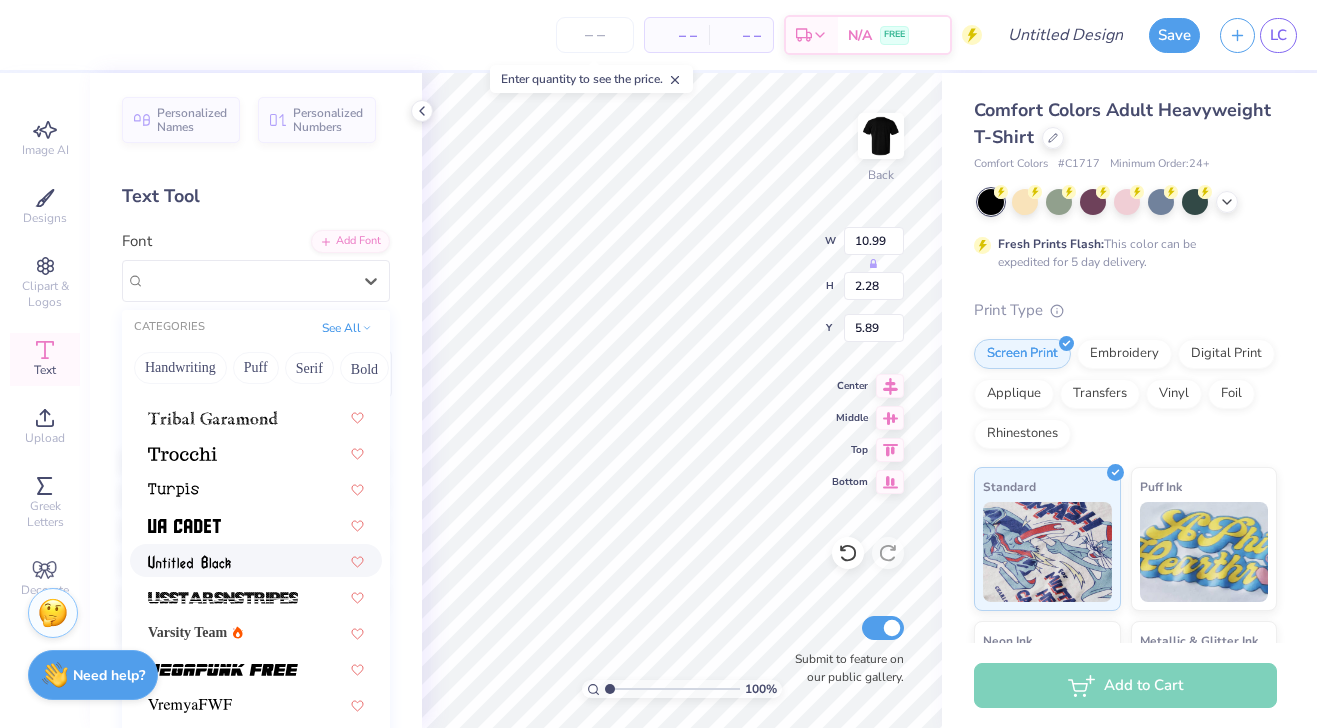 scroll, scrollTop: 8909, scrollLeft: 0, axis: vertical 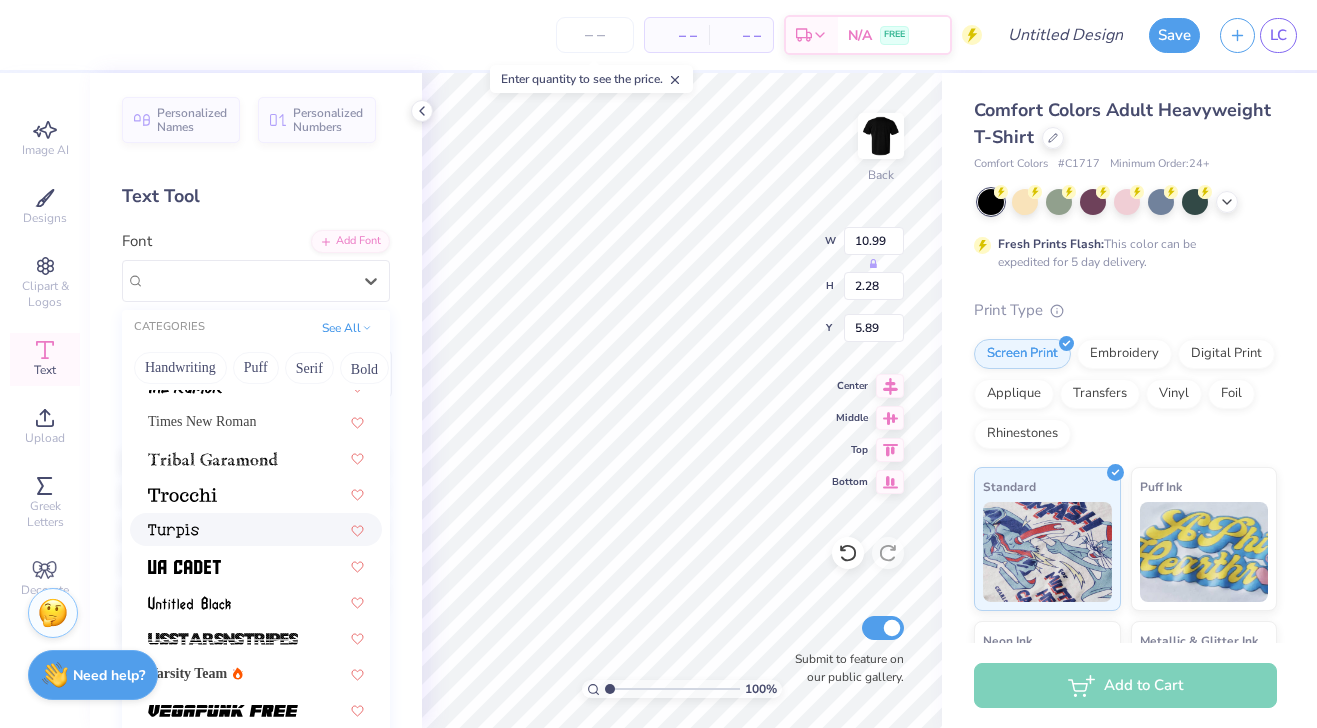 click at bounding box center [256, 529] 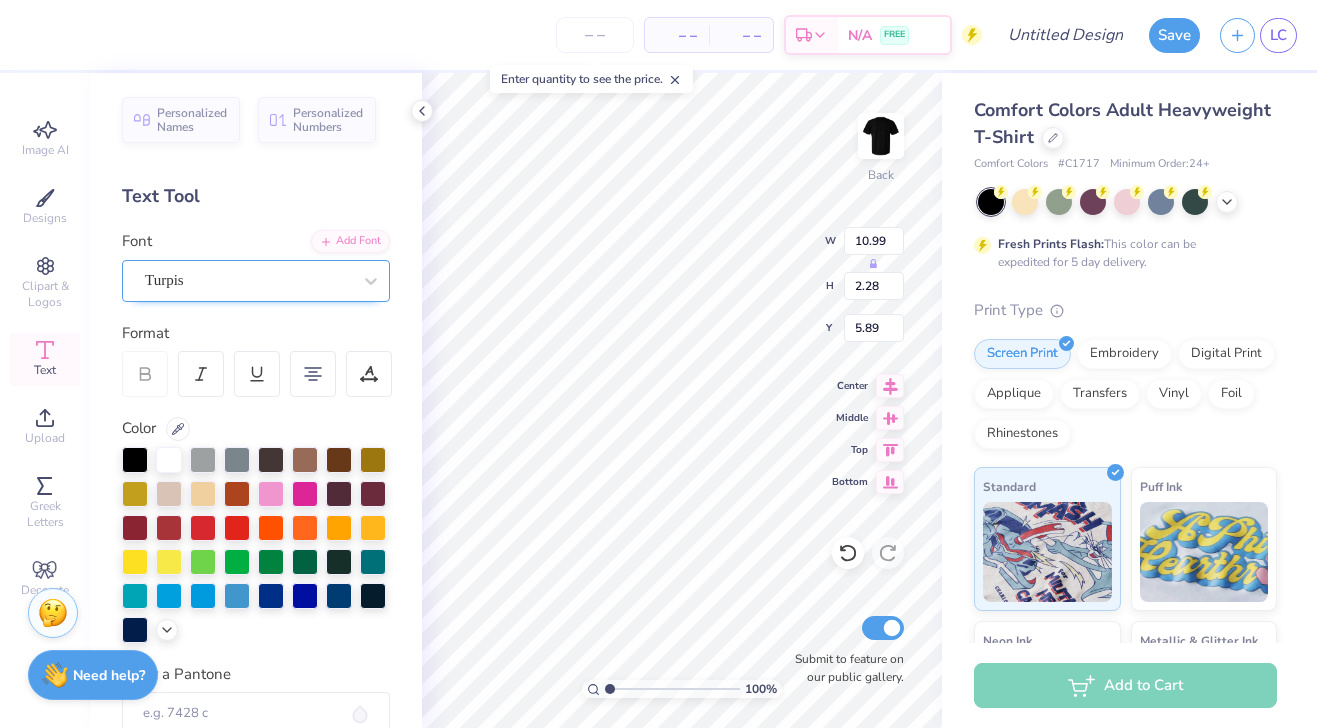 click on "Turpis" at bounding box center [248, 280] 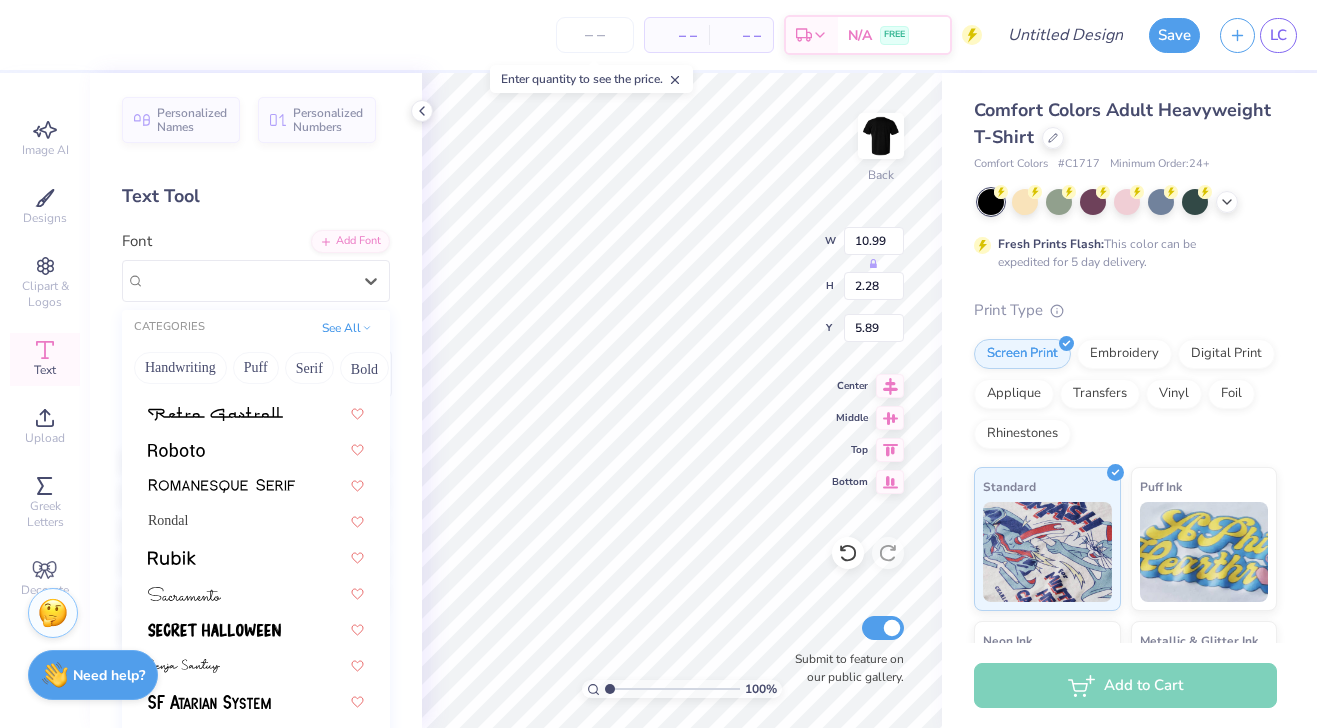 scroll, scrollTop: 8950, scrollLeft: 0, axis: vertical 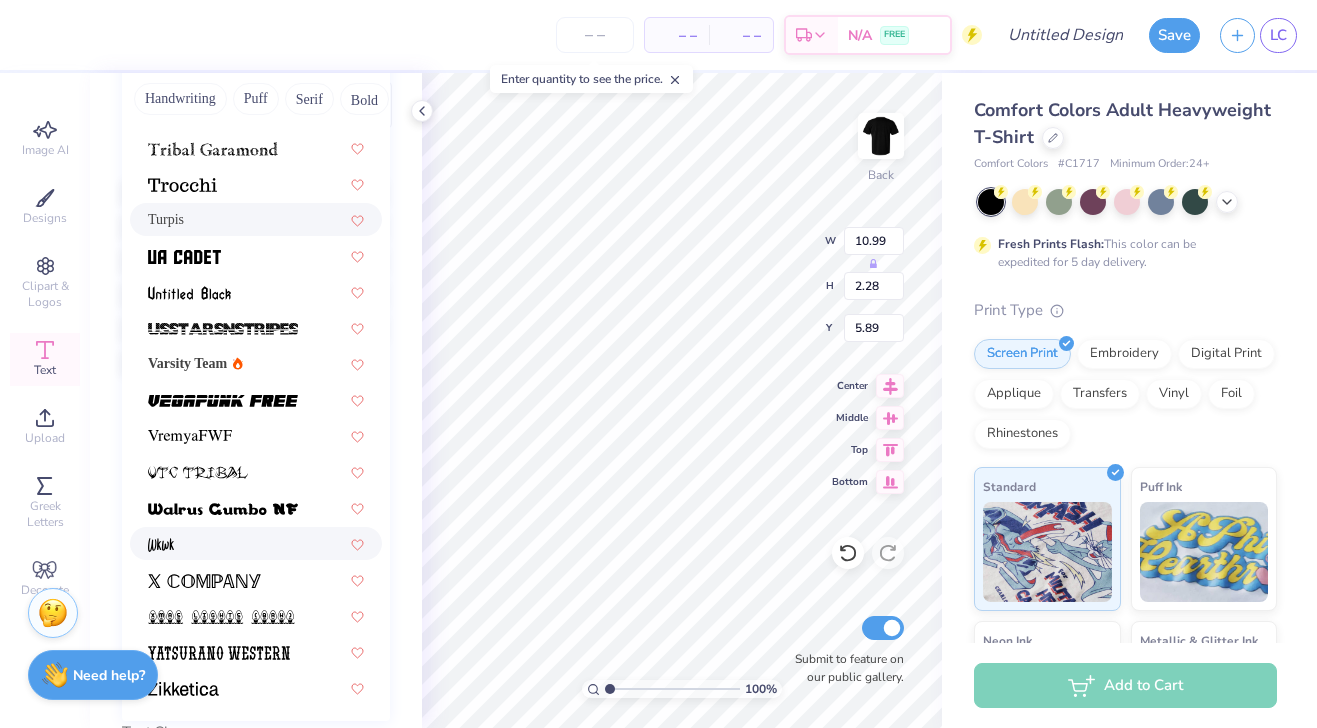click at bounding box center [256, 543] 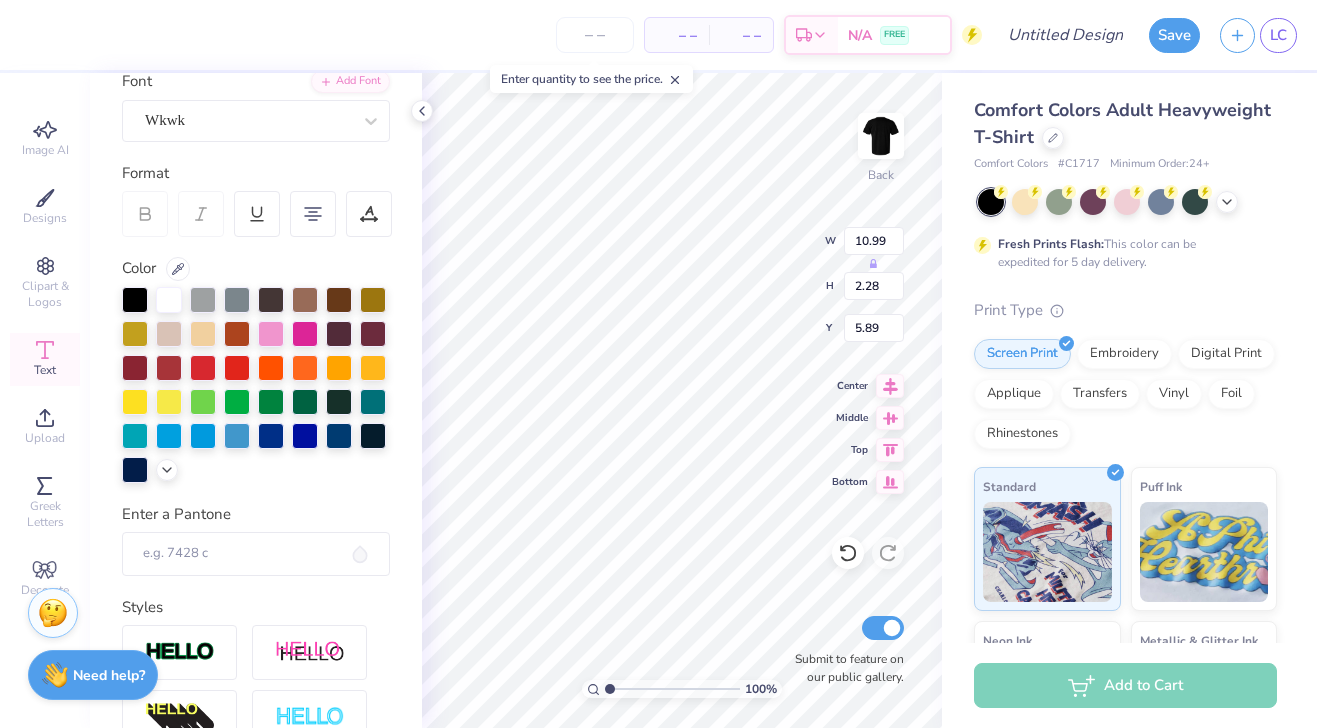 scroll, scrollTop: 104, scrollLeft: 0, axis: vertical 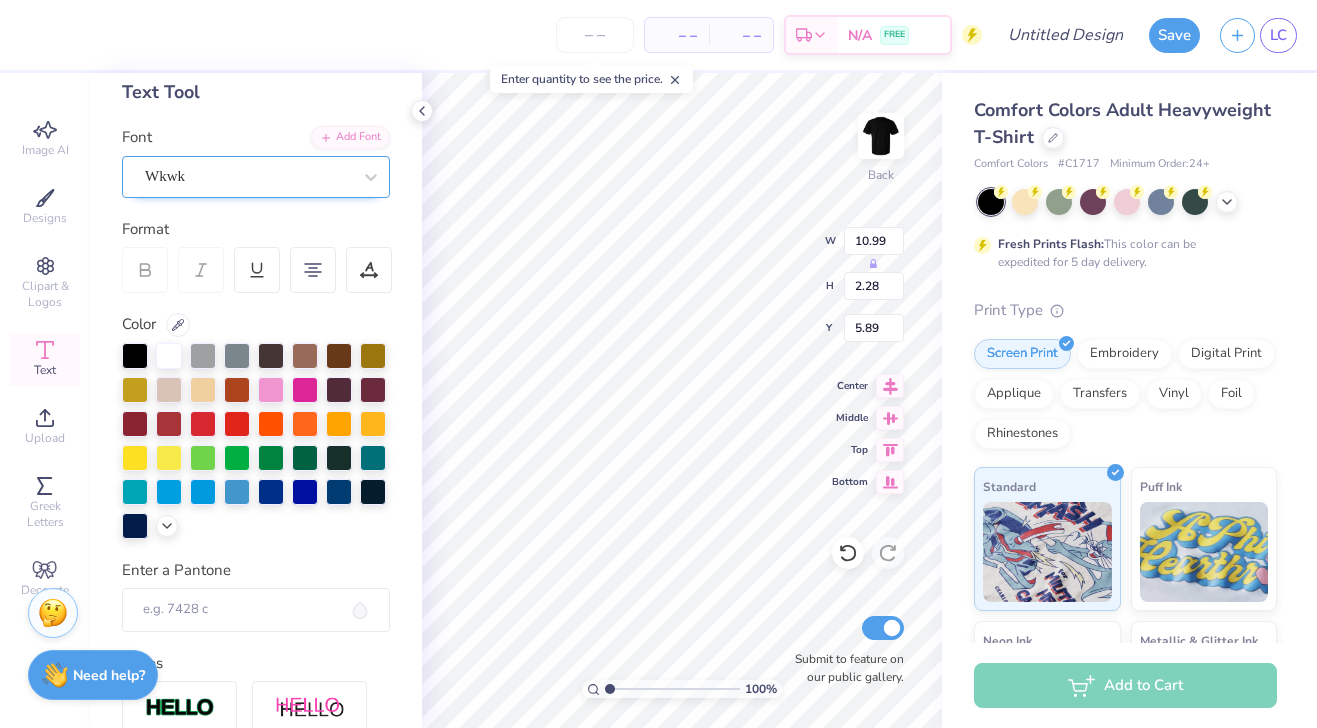 click at bounding box center [248, 176] 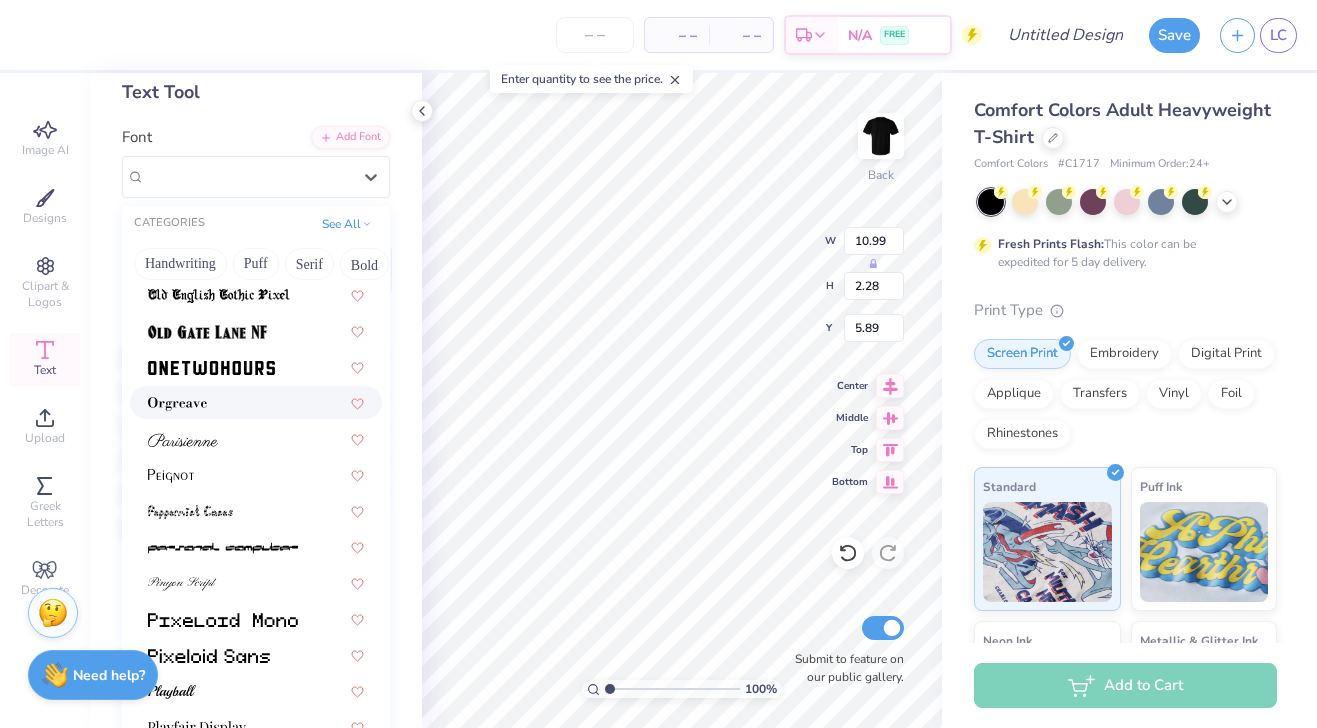 scroll, scrollTop: 6939, scrollLeft: 0, axis: vertical 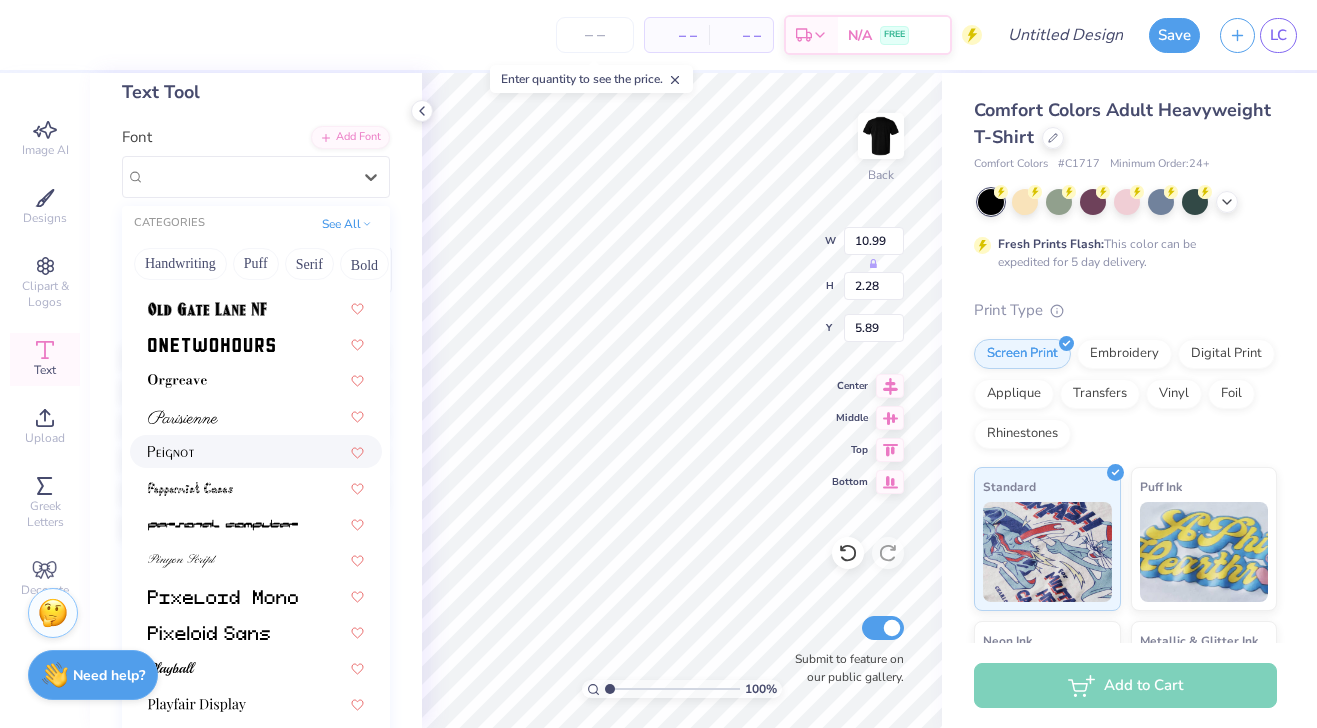 click at bounding box center (256, 451) 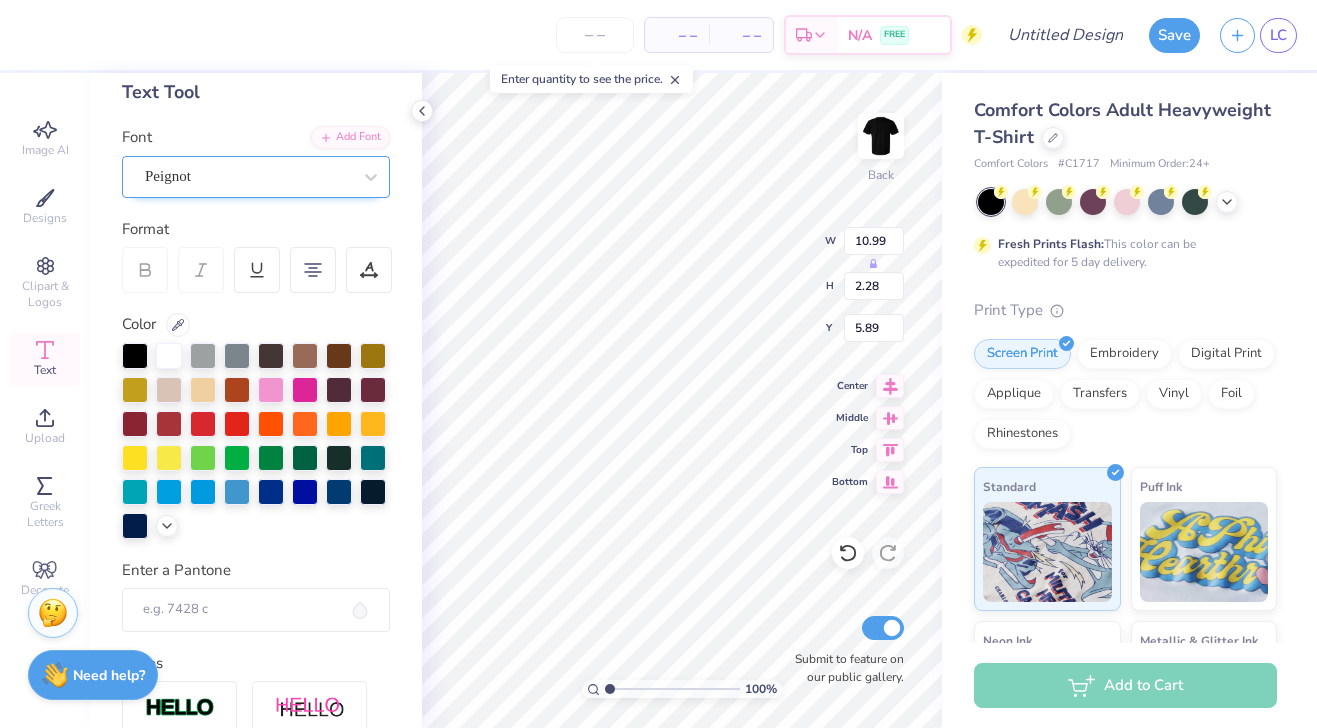 click on "Peignot" at bounding box center (248, 176) 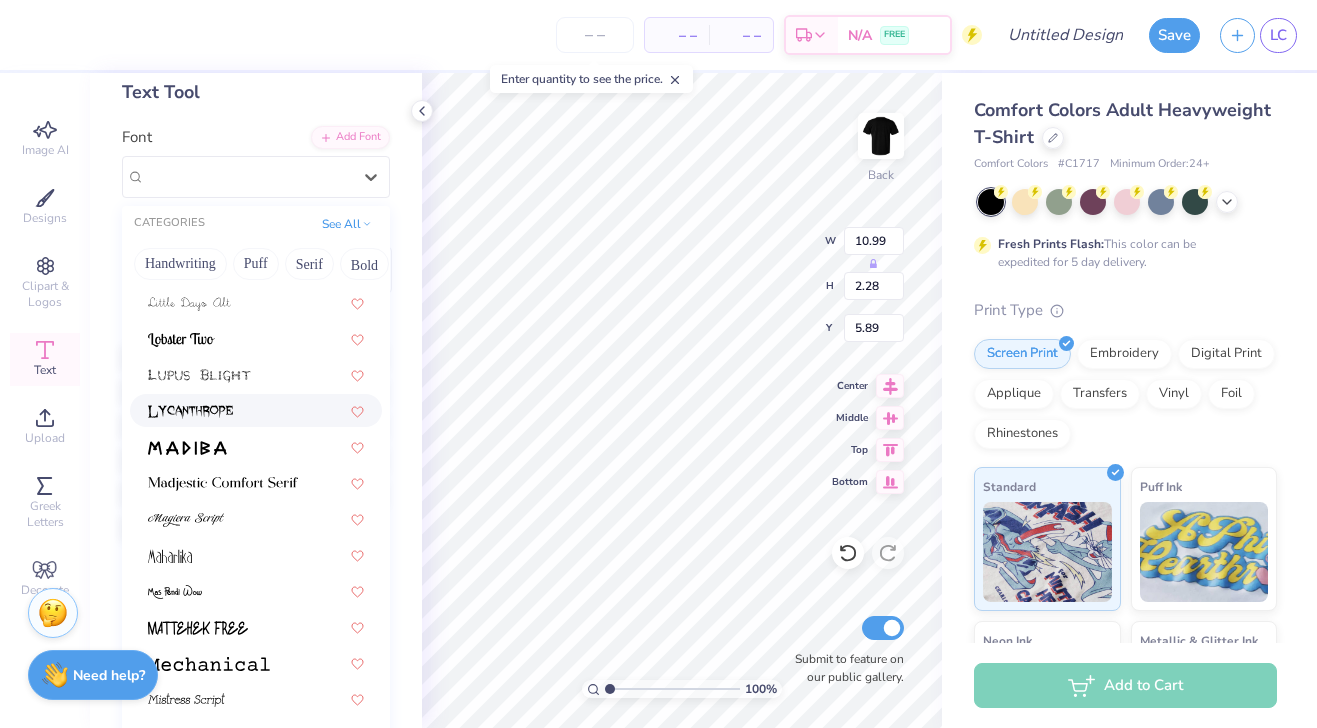 scroll, scrollTop: 5950, scrollLeft: 0, axis: vertical 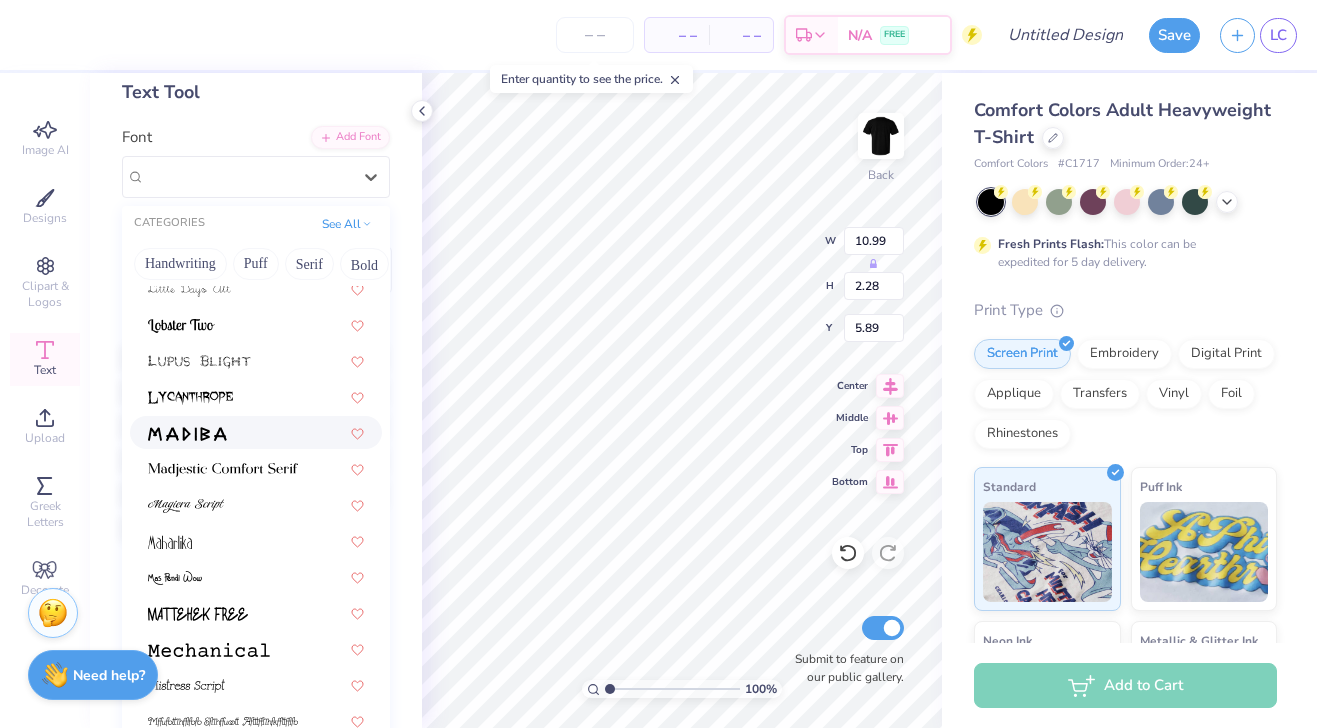 click at bounding box center [256, 432] 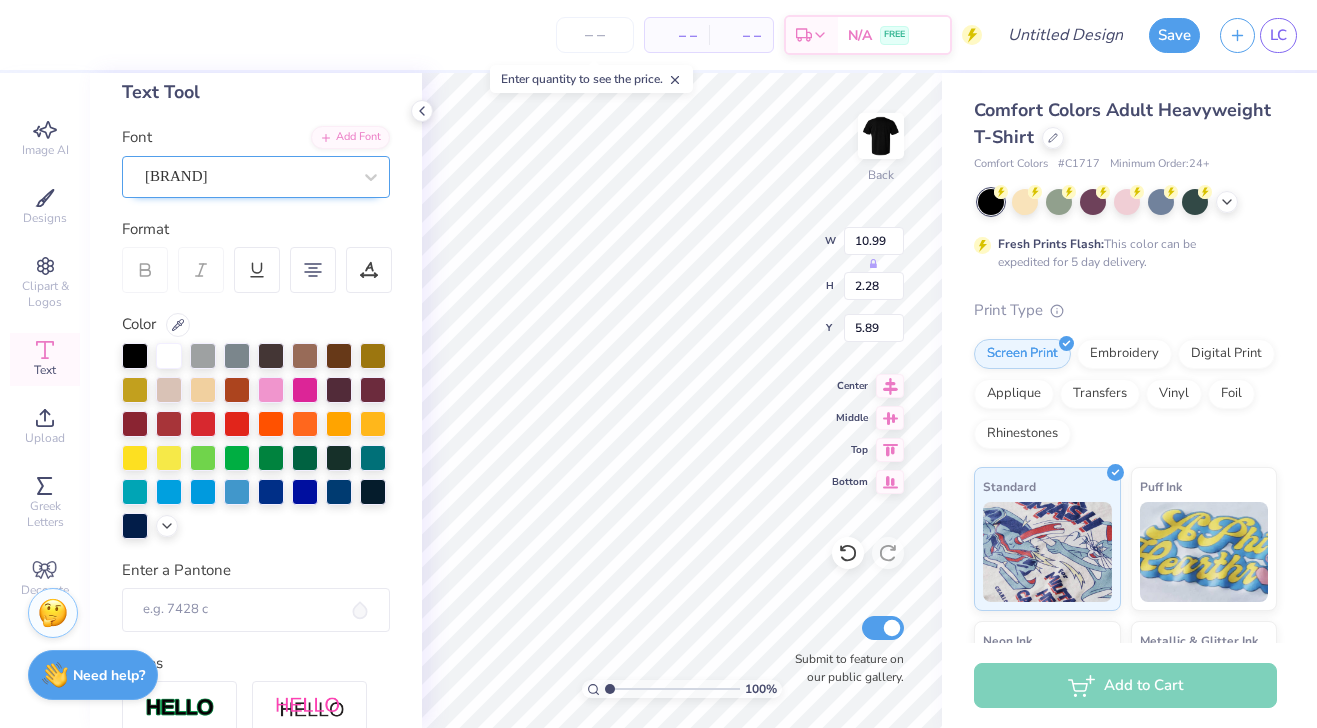 click on "[BRAND]" at bounding box center [248, 176] 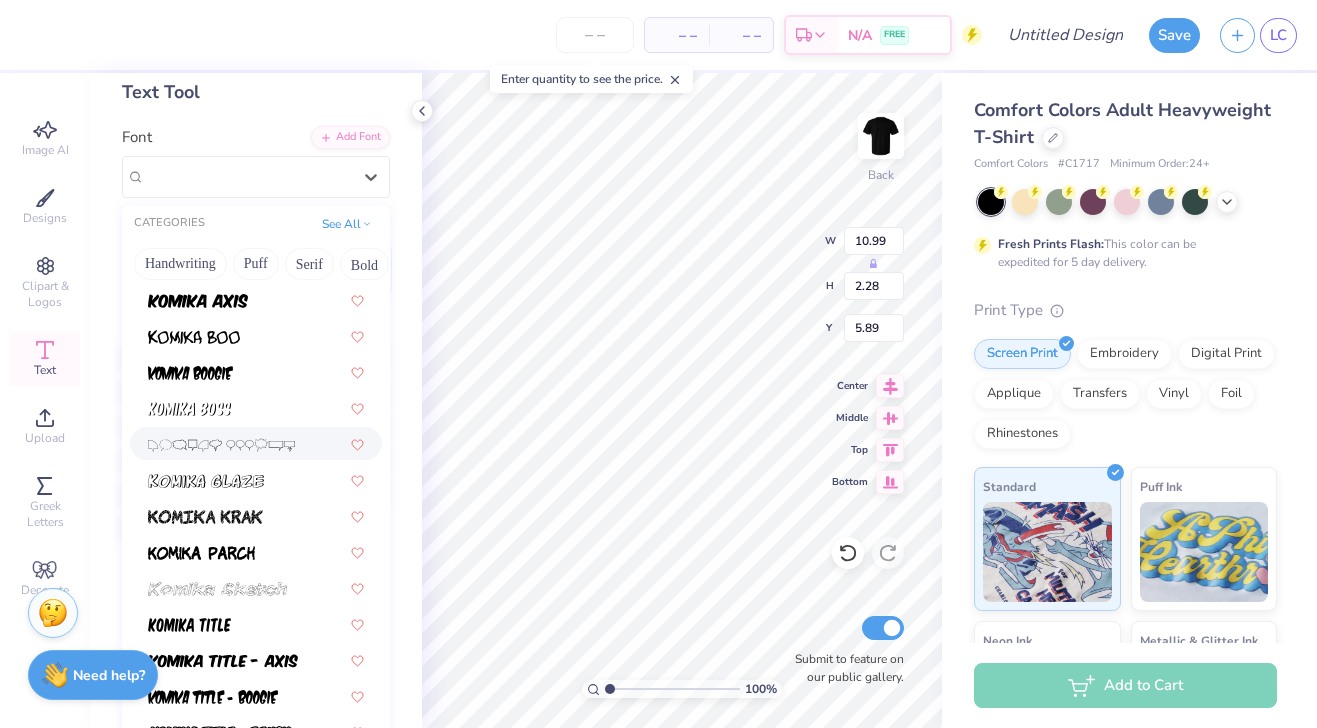 scroll, scrollTop: 4968, scrollLeft: 0, axis: vertical 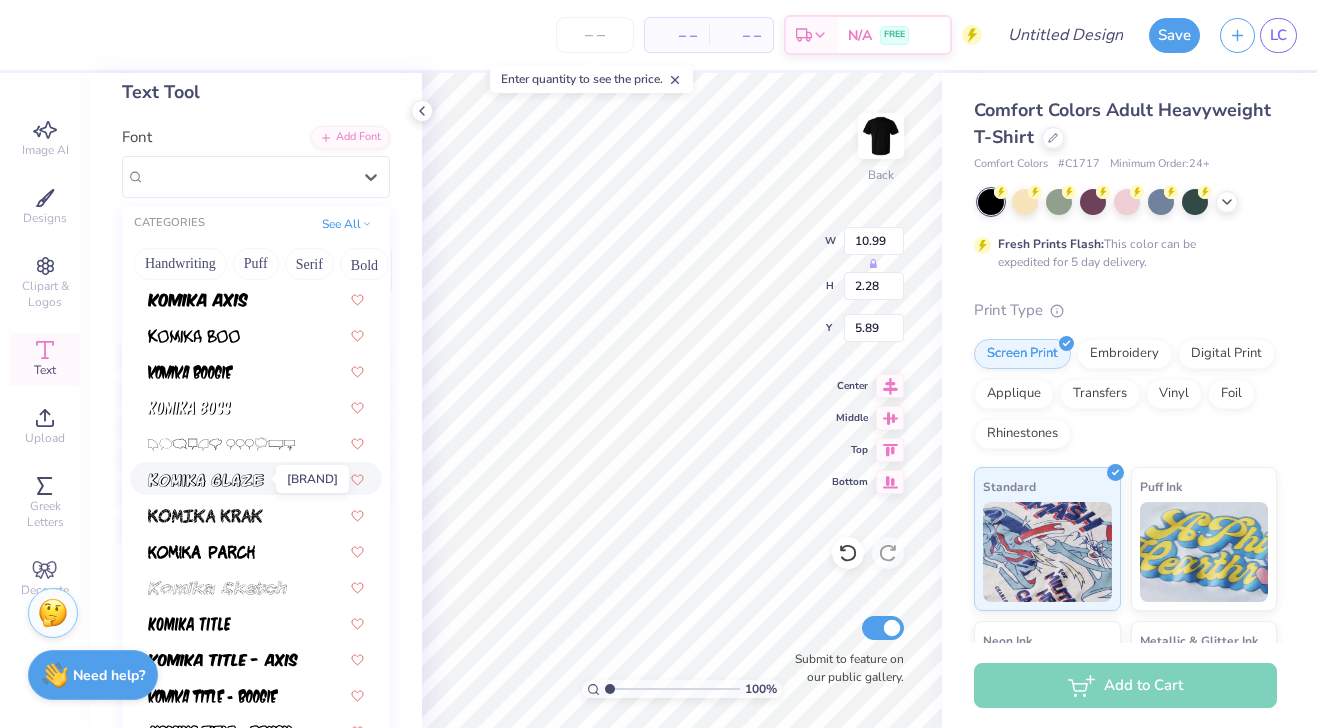 click at bounding box center (206, 480) 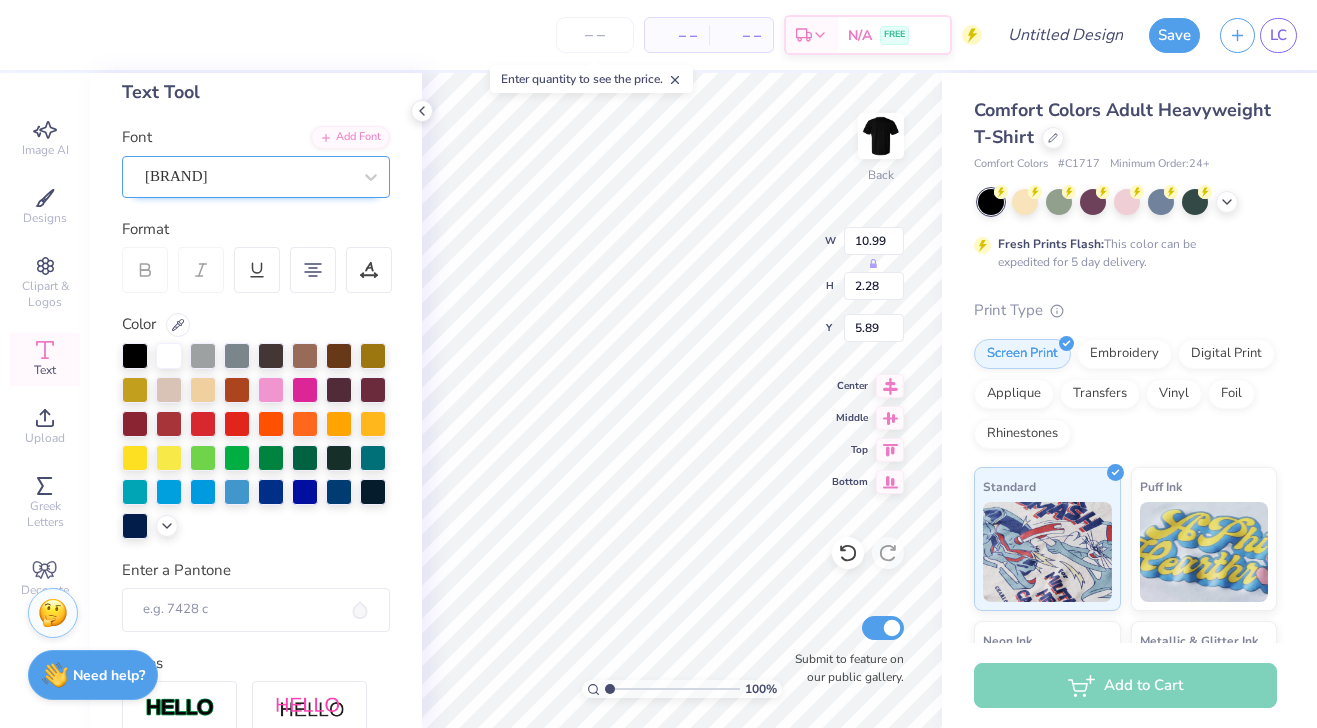 click on "[BRAND]" at bounding box center [248, 176] 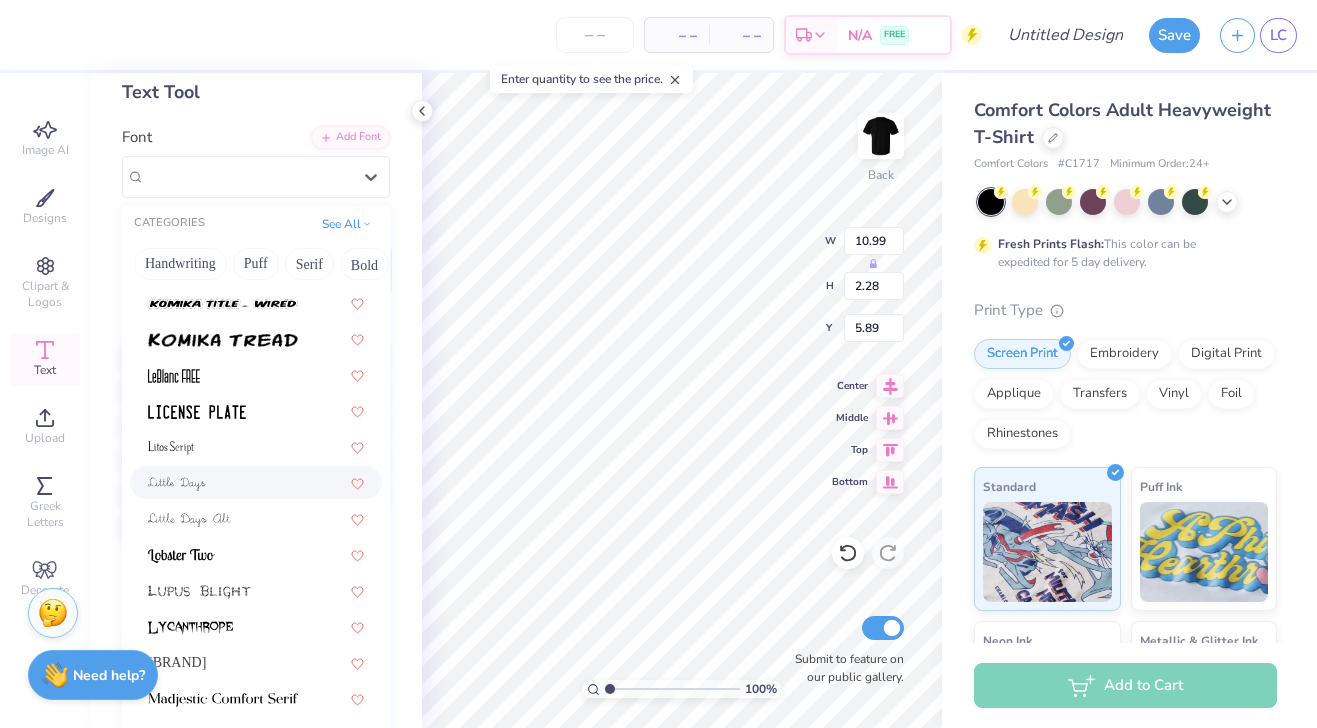 scroll, scrollTop: 5724, scrollLeft: 0, axis: vertical 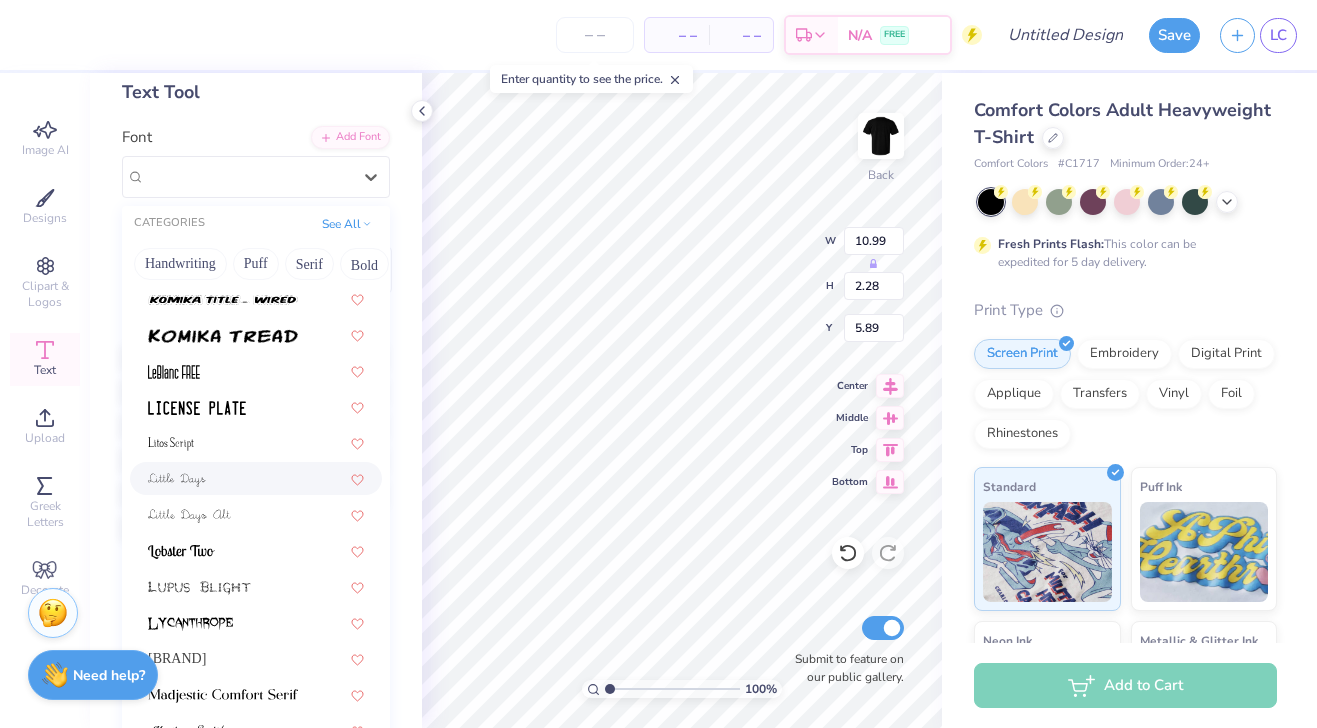 click at bounding box center [256, 478] 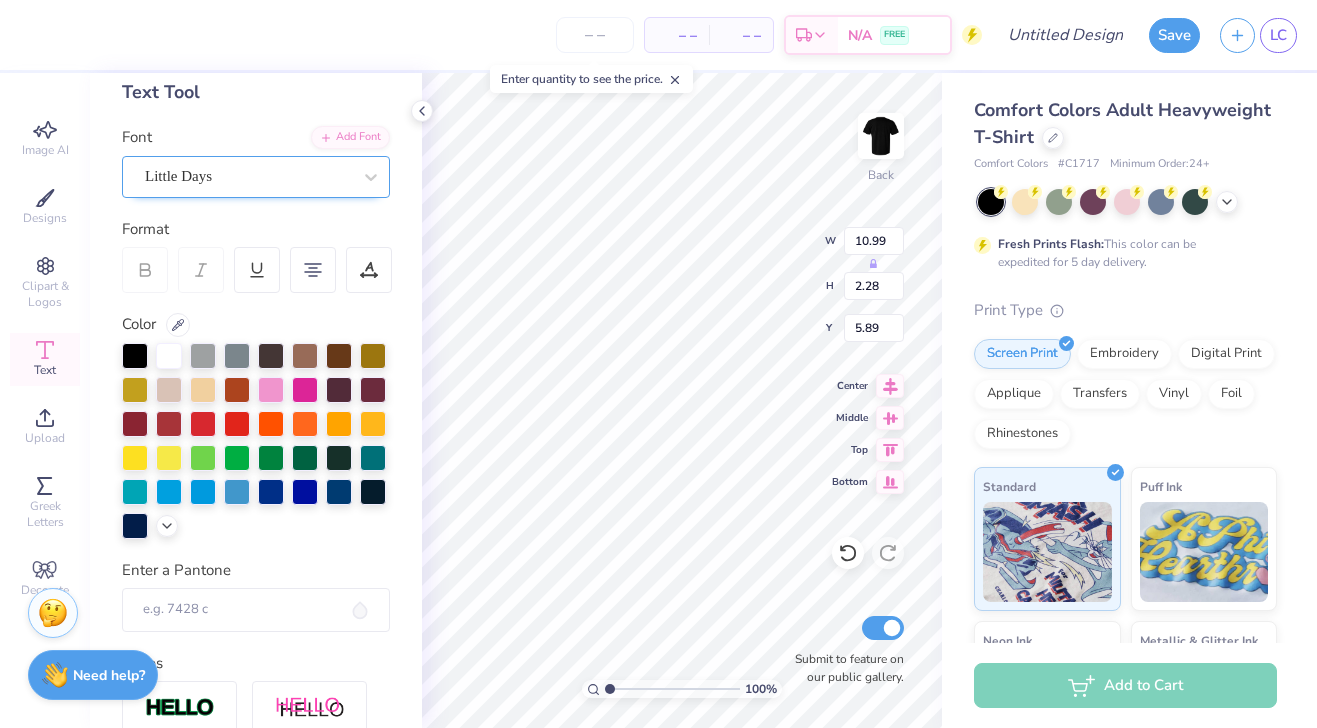 click on "Little Days" at bounding box center [248, 176] 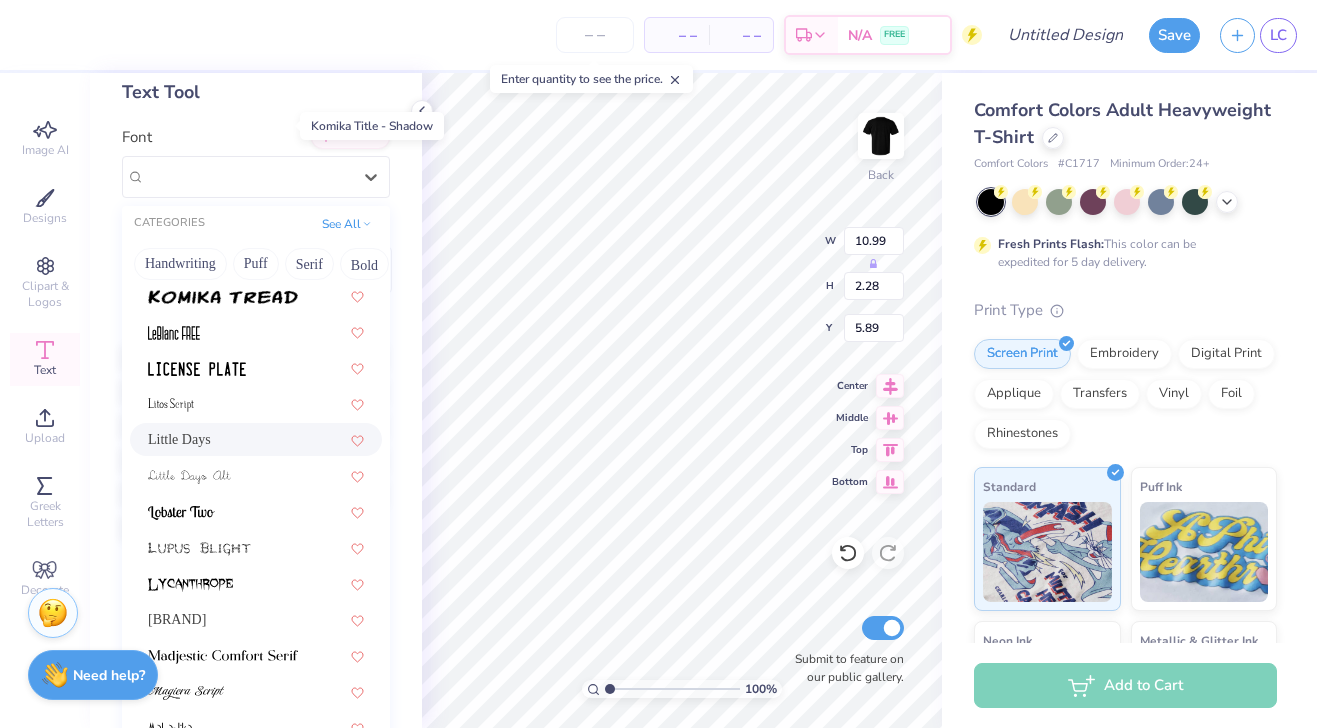 scroll, scrollTop: 5762, scrollLeft: 0, axis: vertical 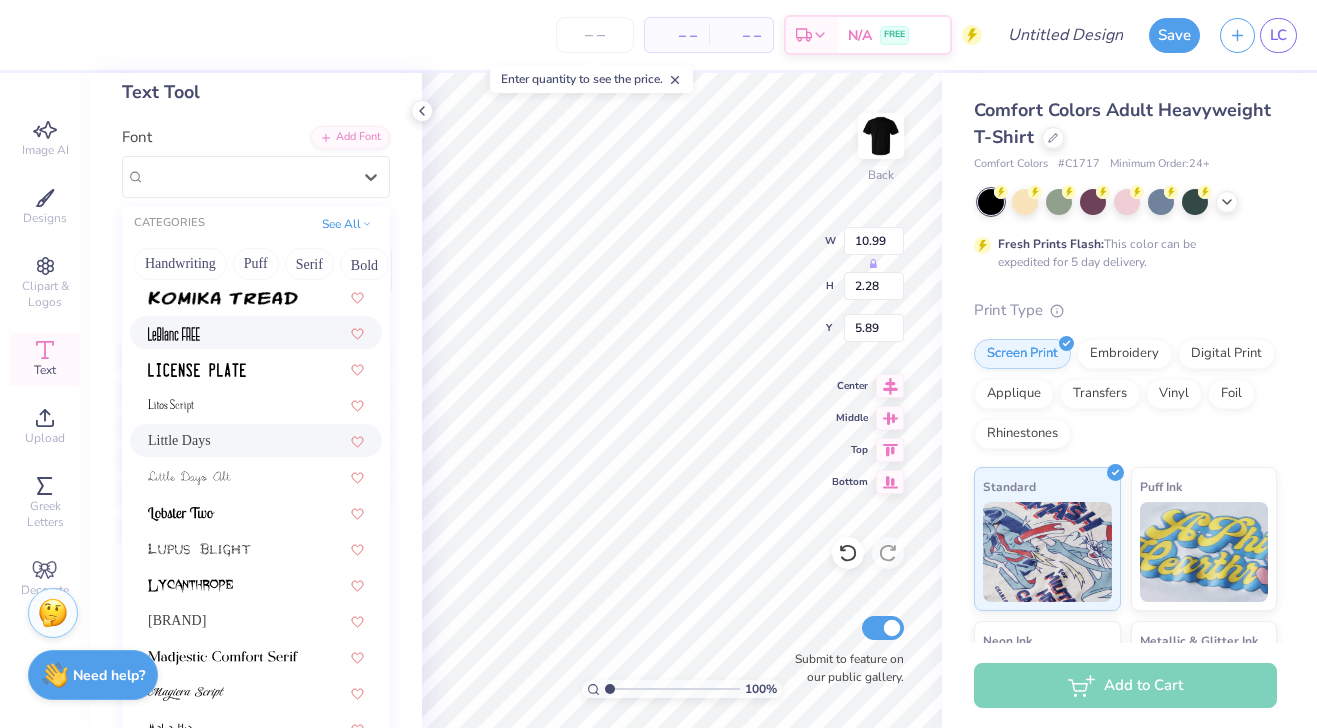 click at bounding box center (256, 332) 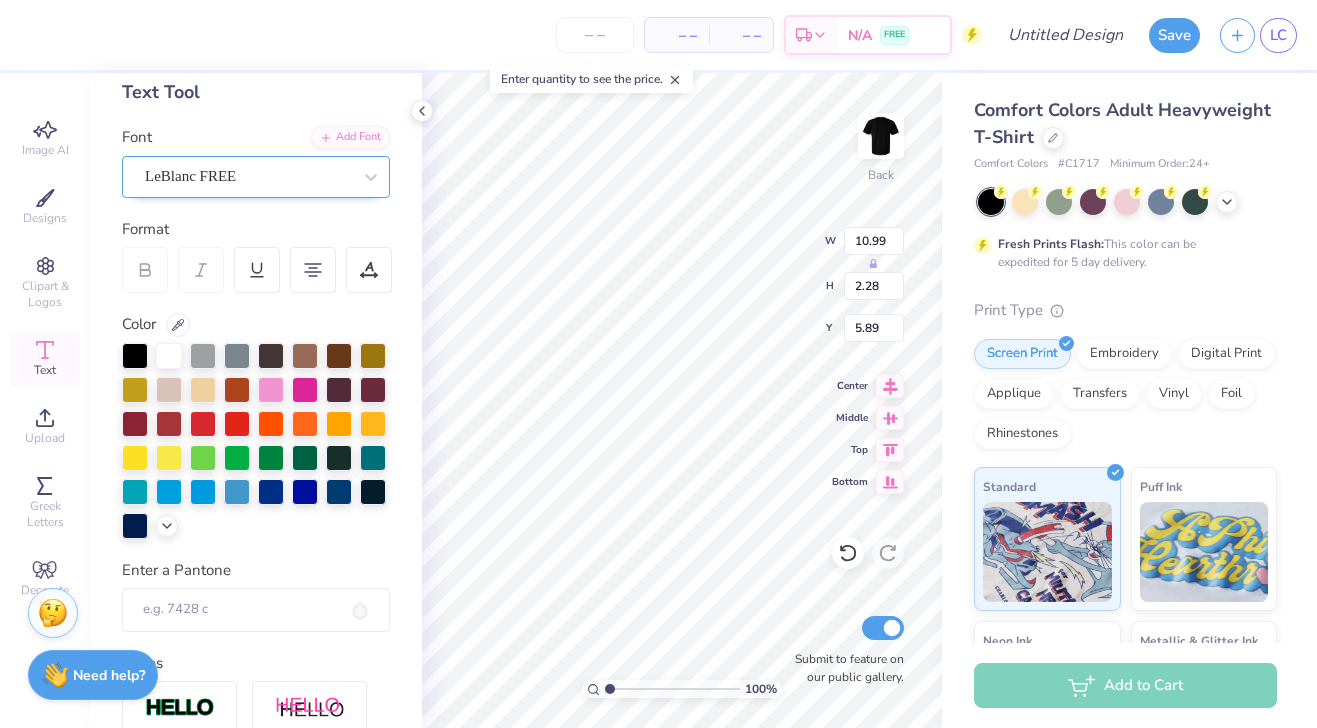 click on "LeBlanc FREE" at bounding box center [248, 176] 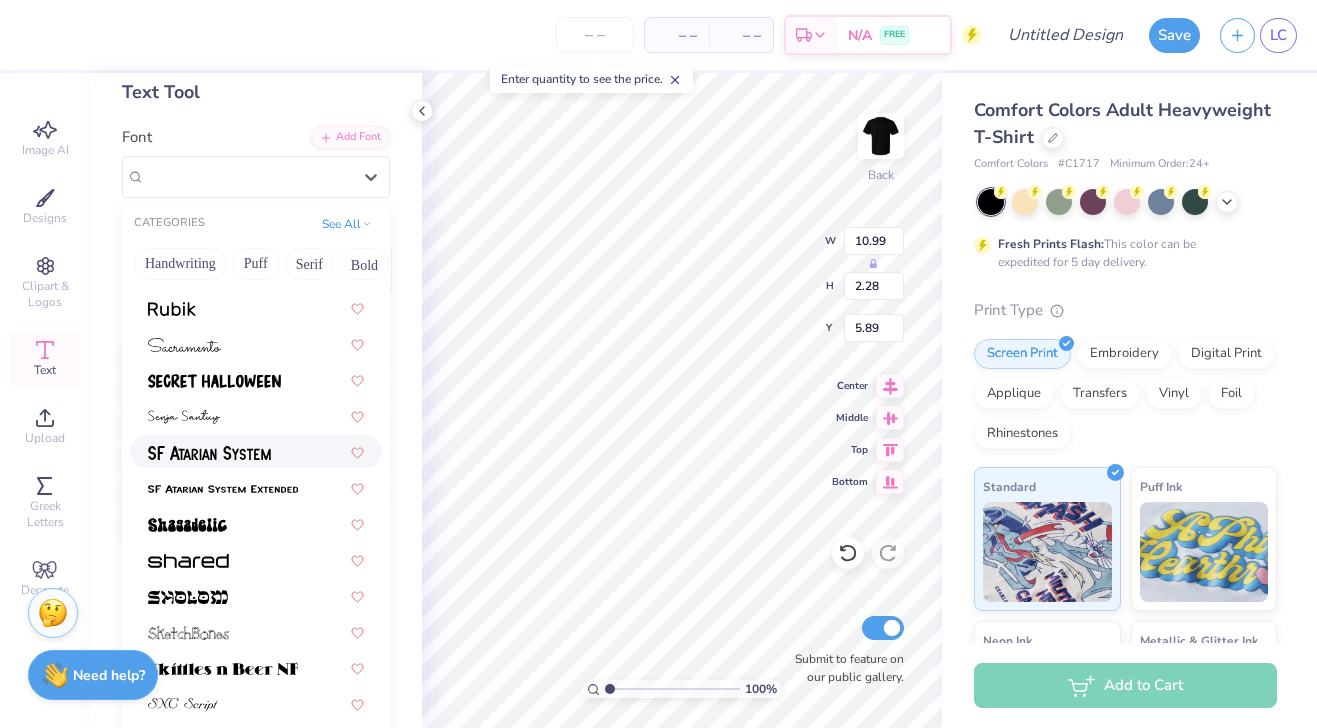 scroll, scrollTop: 7912, scrollLeft: 0, axis: vertical 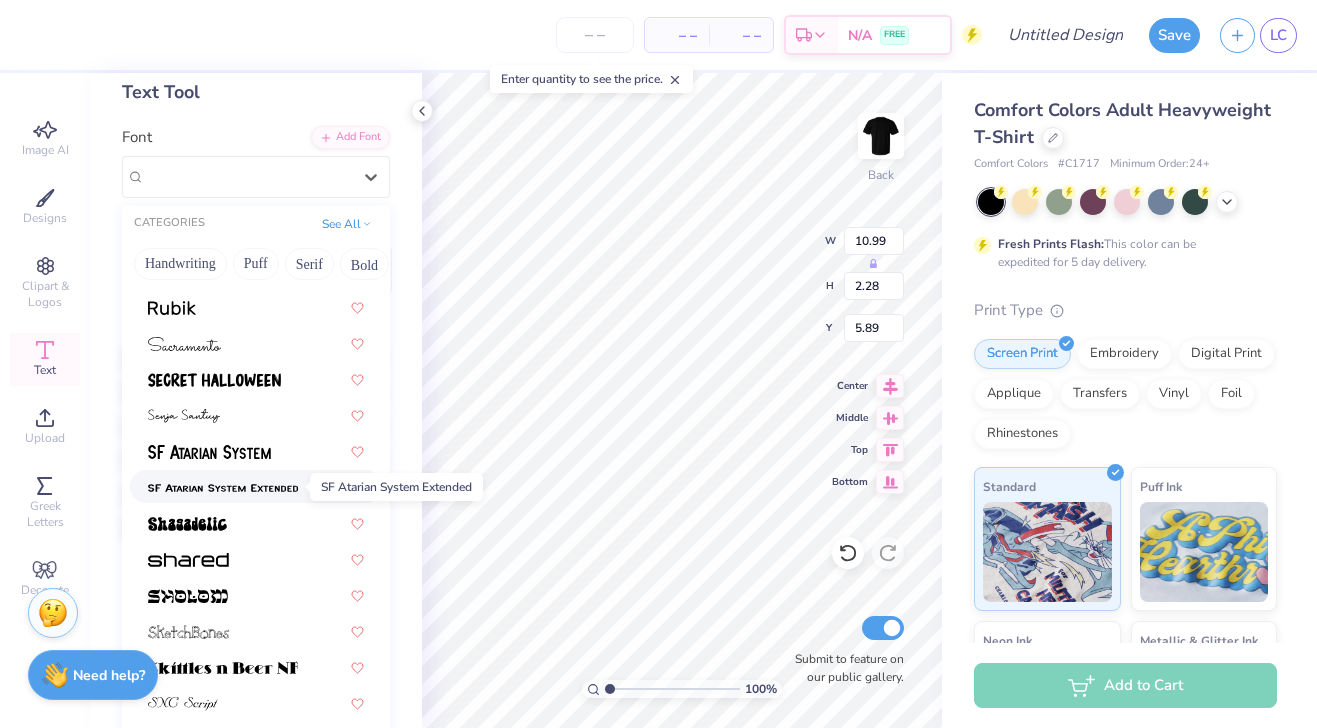 click at bounding box center [223, 488] 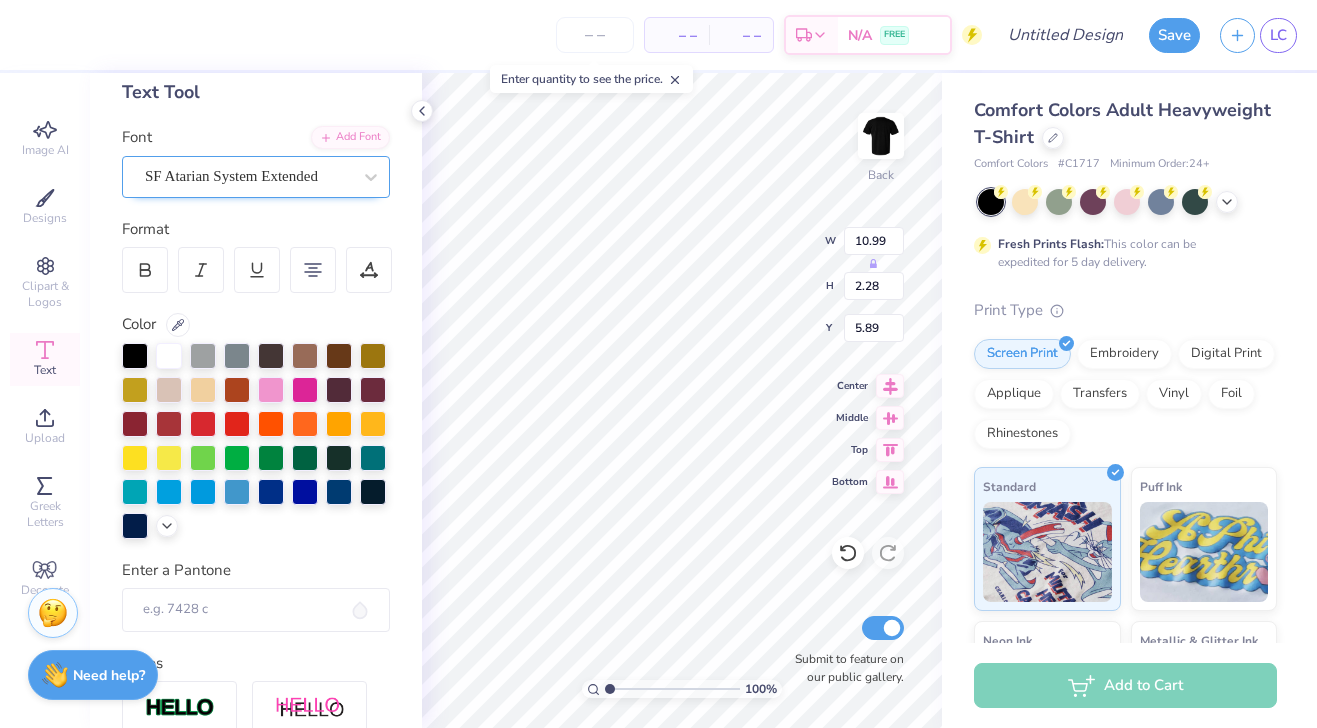 click on "SF Atarian System Extended" at bounding box center [248, 176] 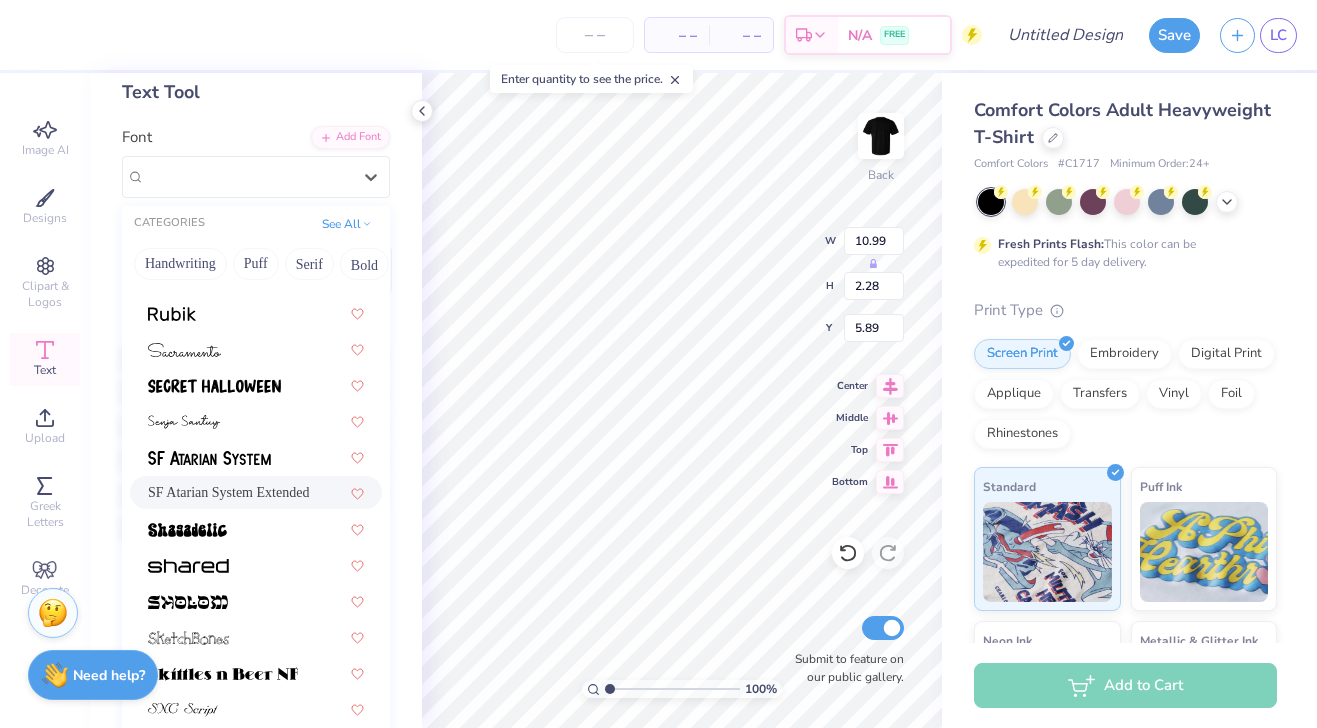 scroll, scrollTop: 7908, scrollLeft: 0, axis: vertical 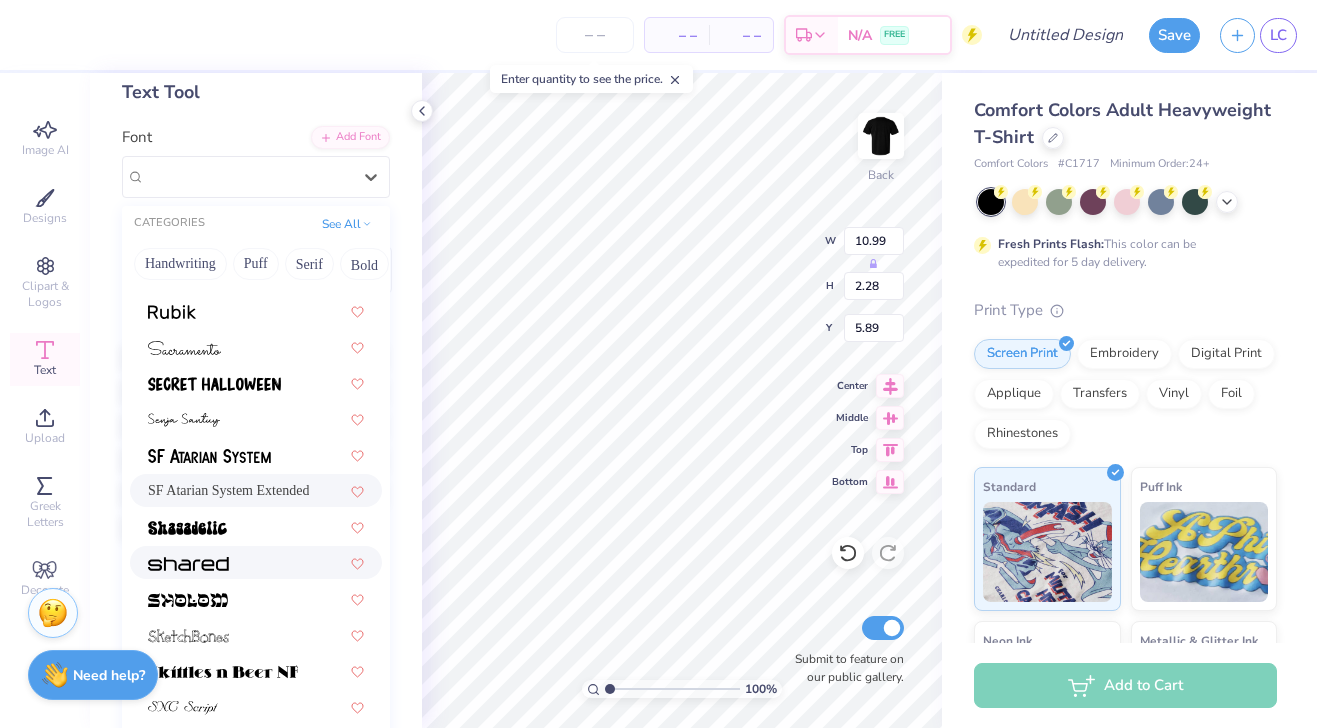 click at bounding box center [256, 562] 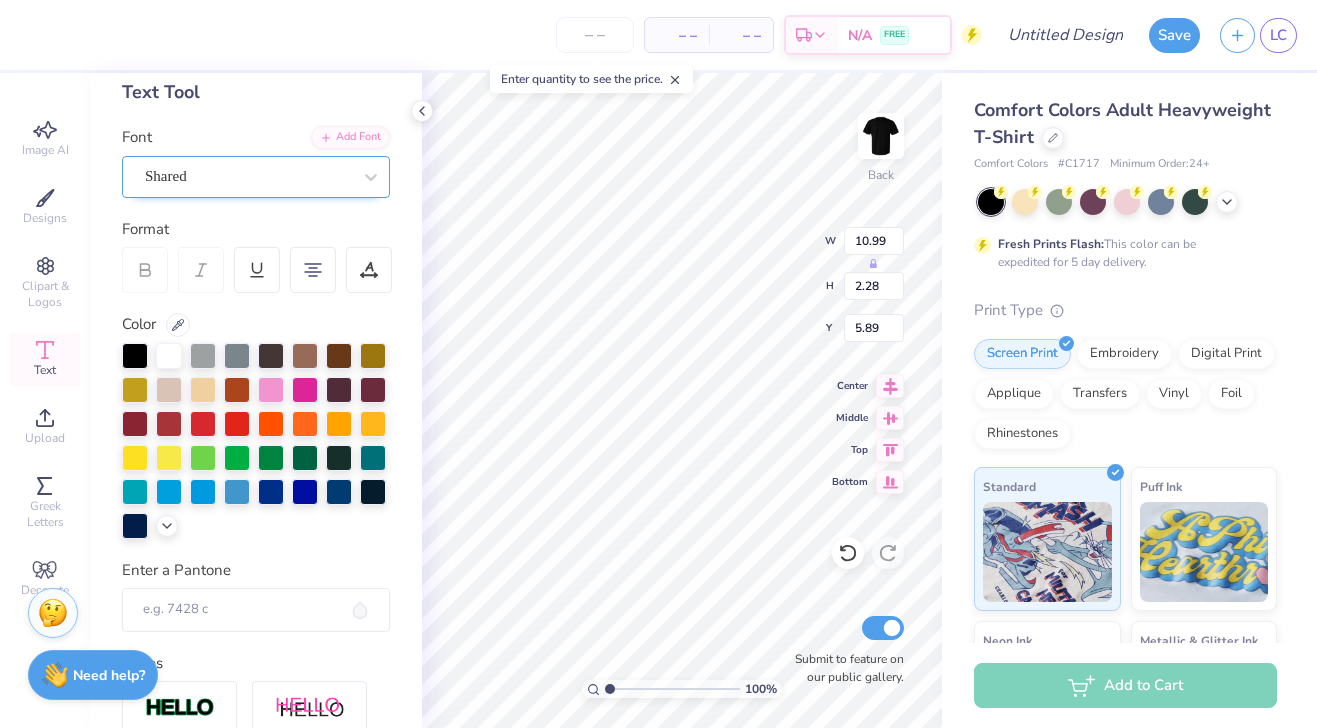 click on "Shared" at bounding box center [248, 176] 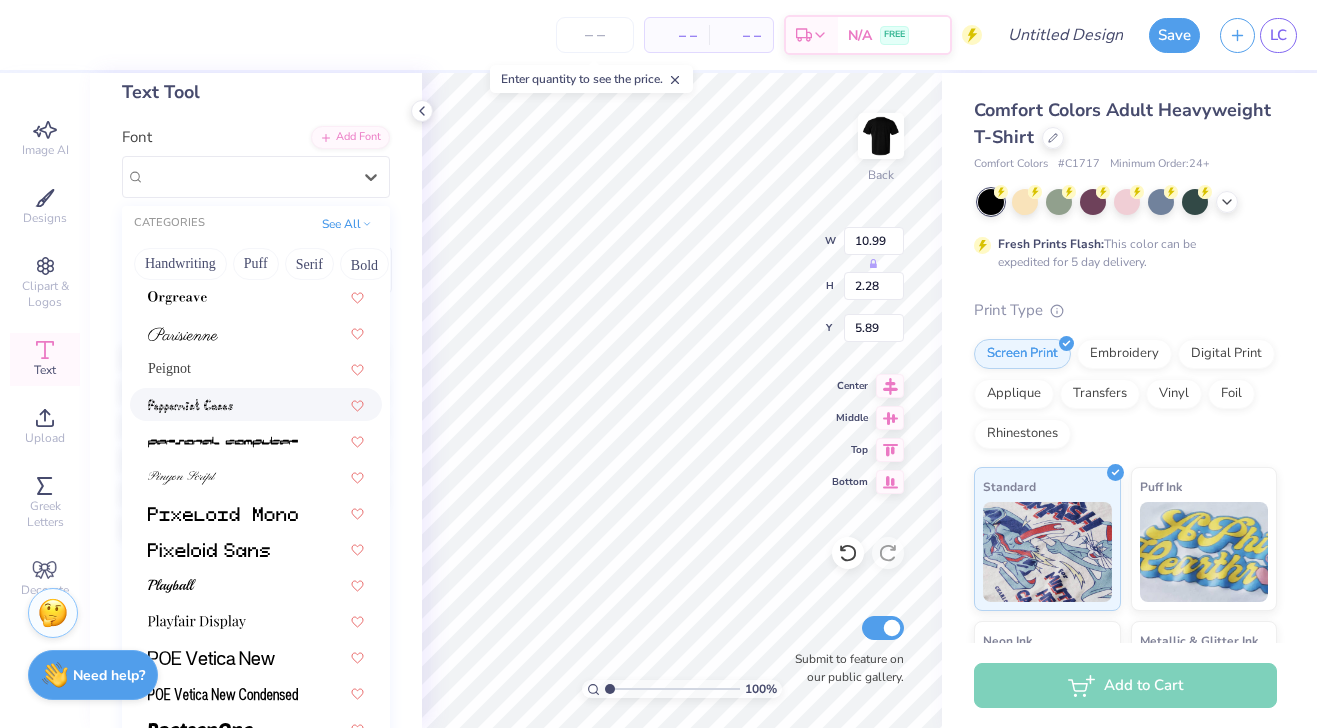scroll, scrollTop: 7024, scrollLeft: 0, axis: vertical 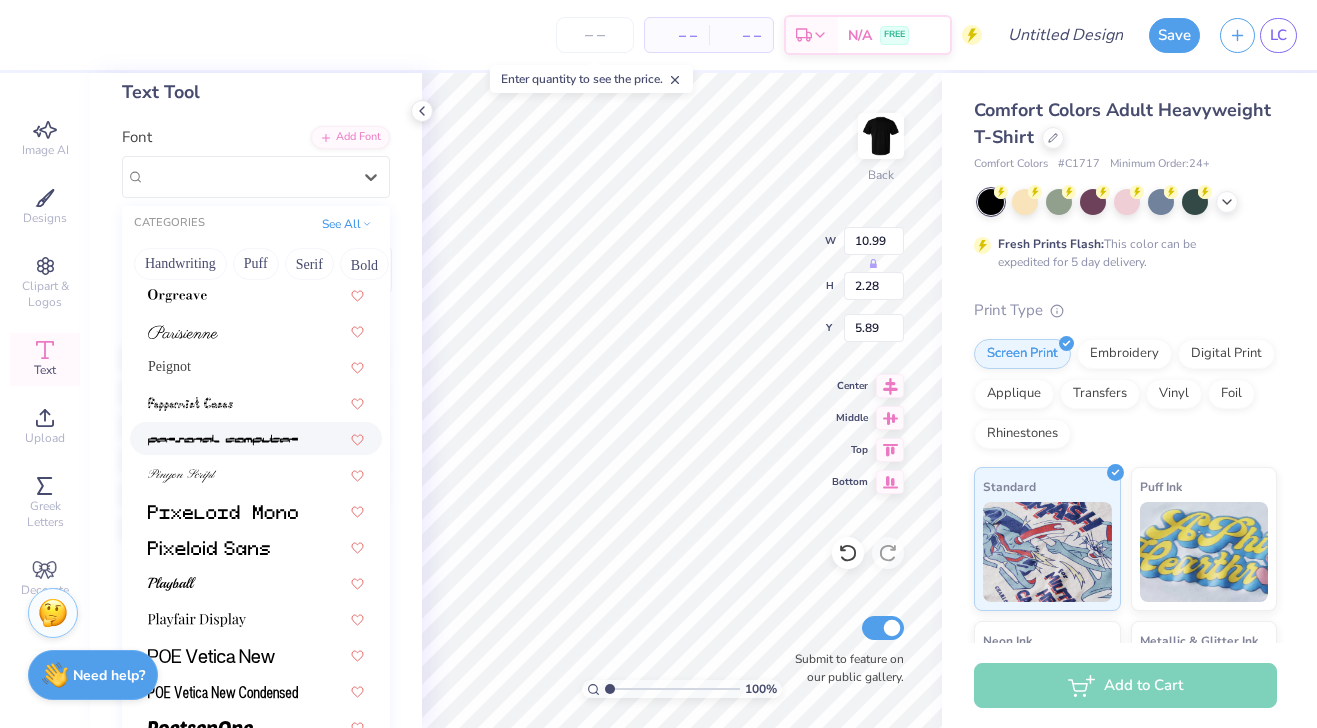 click at bounding box center (223, 440) 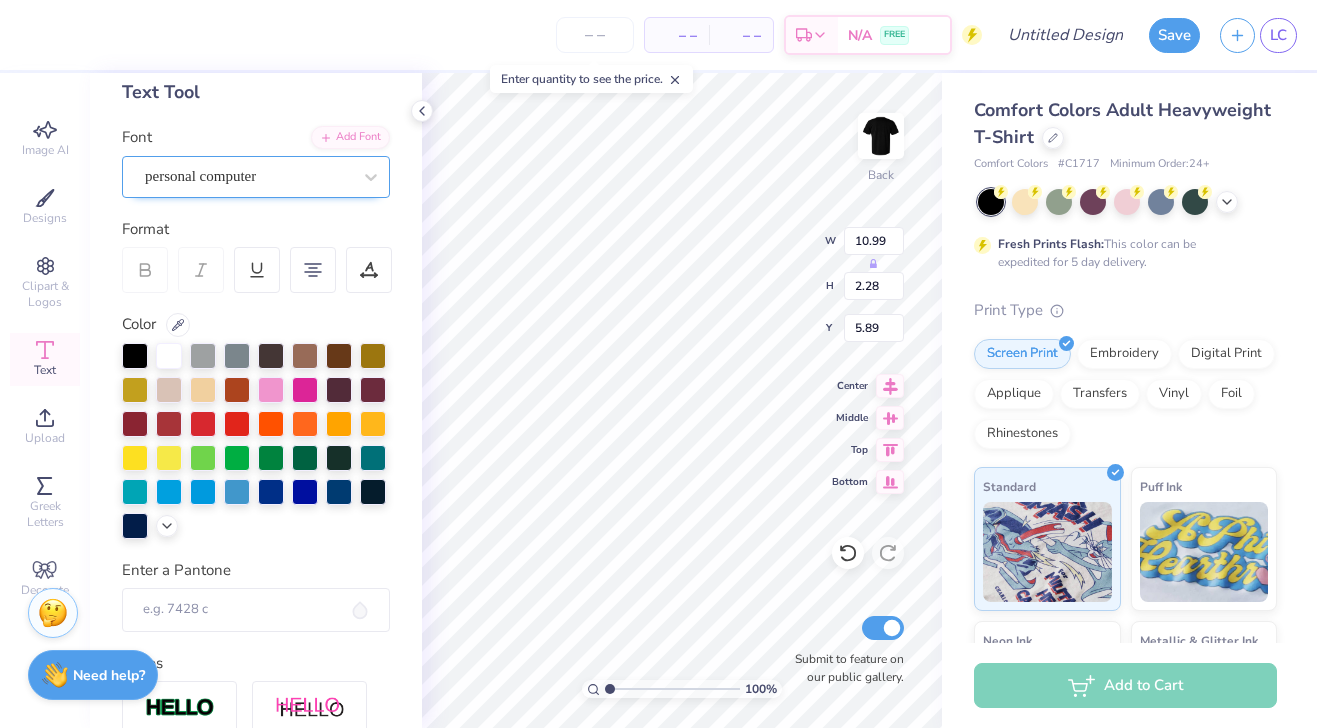 click on "personal computer" at bounding box center [248, 176] 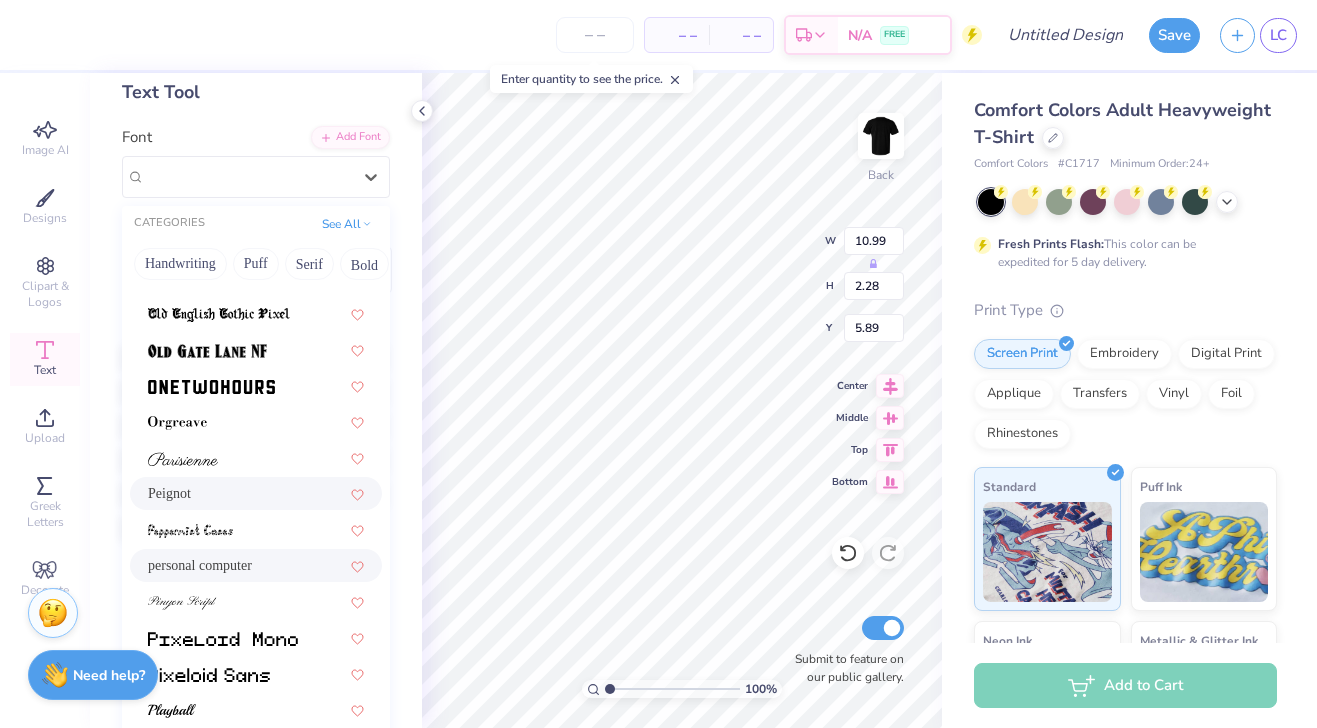 scroll, scrollTop: 6910, scrollLeft: 0, axis: vertical 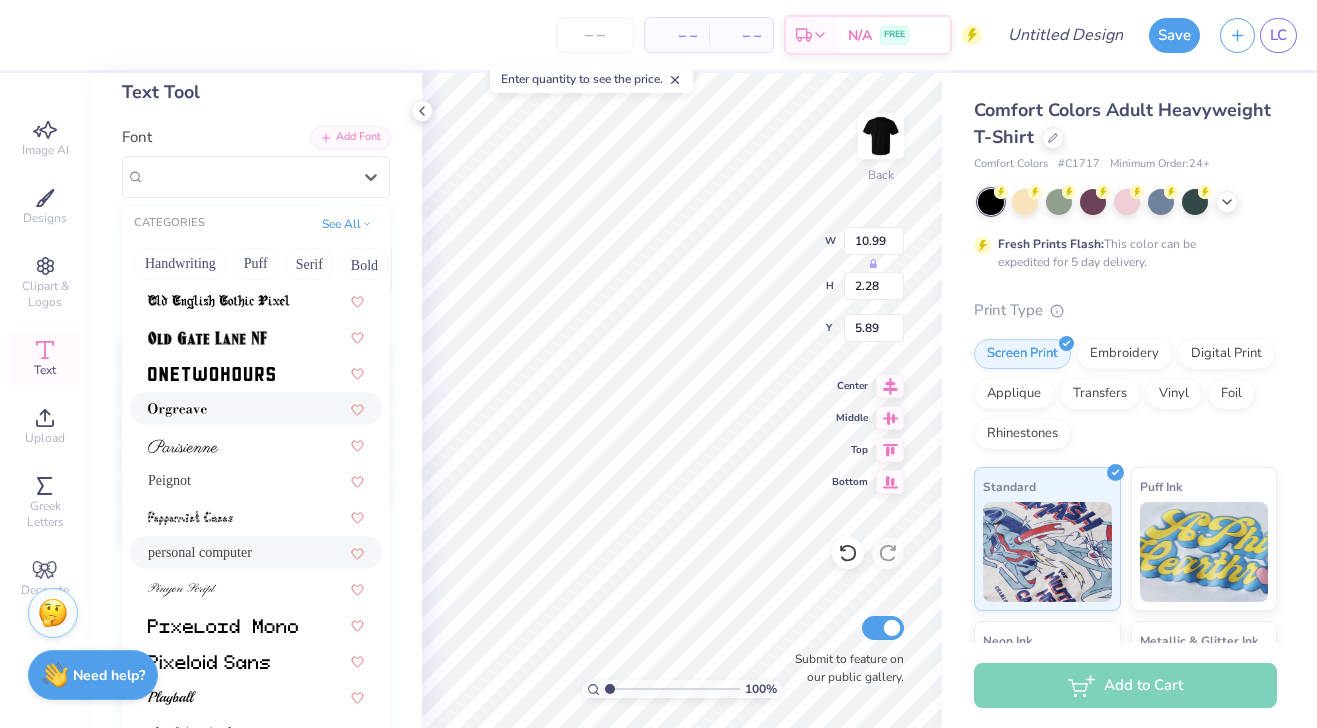 click at bounding box center (256, 408) 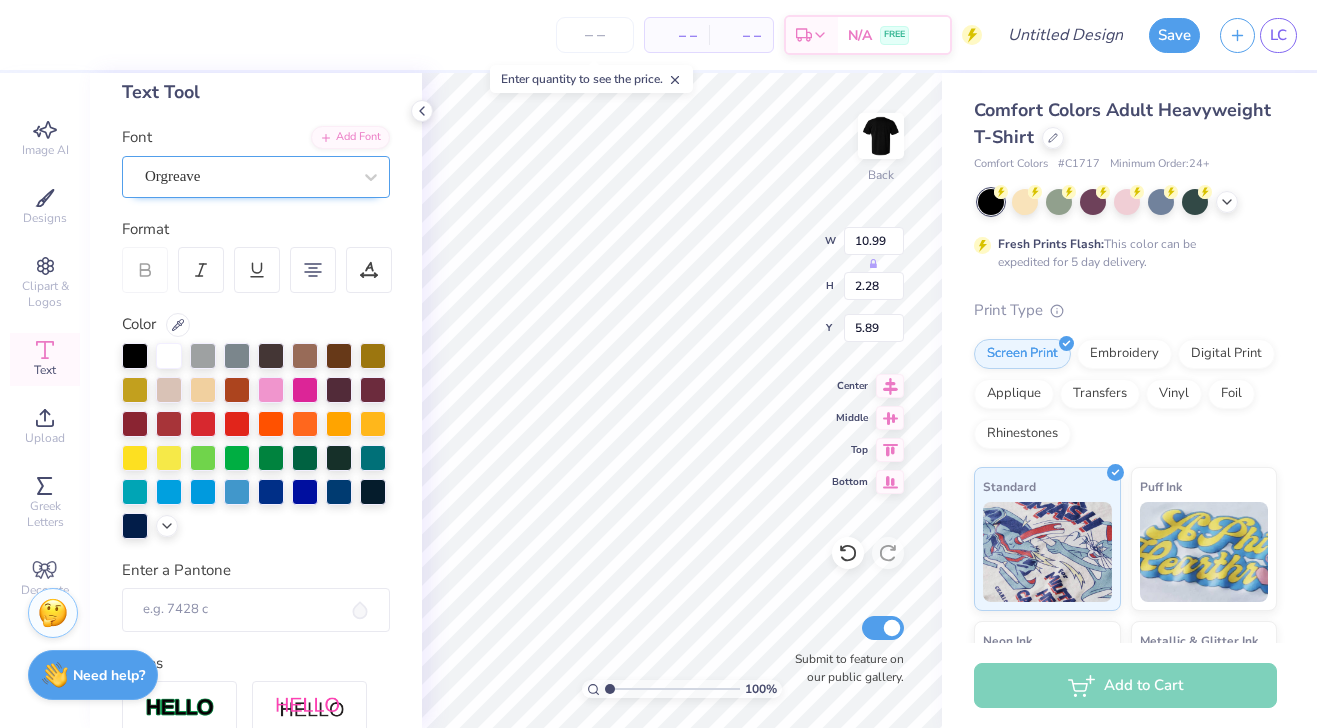 click on "Orgreave" at bounding box center (248, 176) 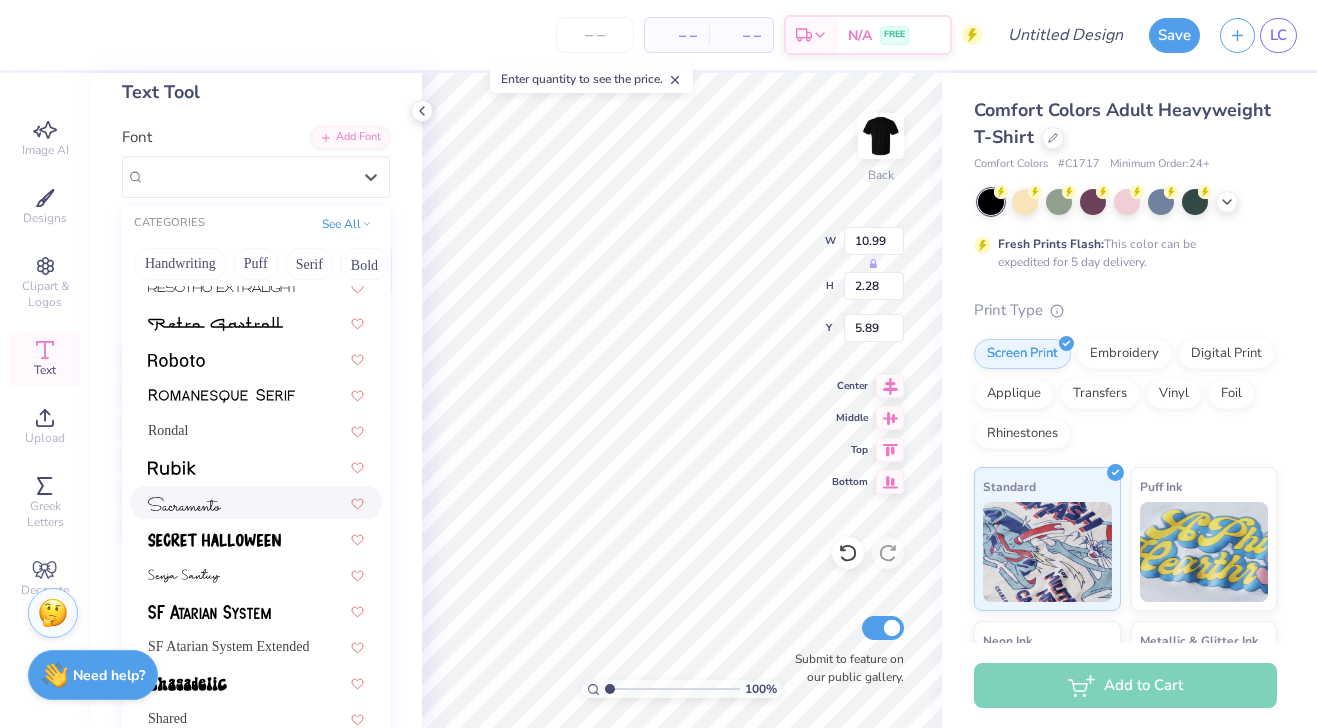 scroll, scrollTop: 7800, scrollLeft: 0, axis: vertical 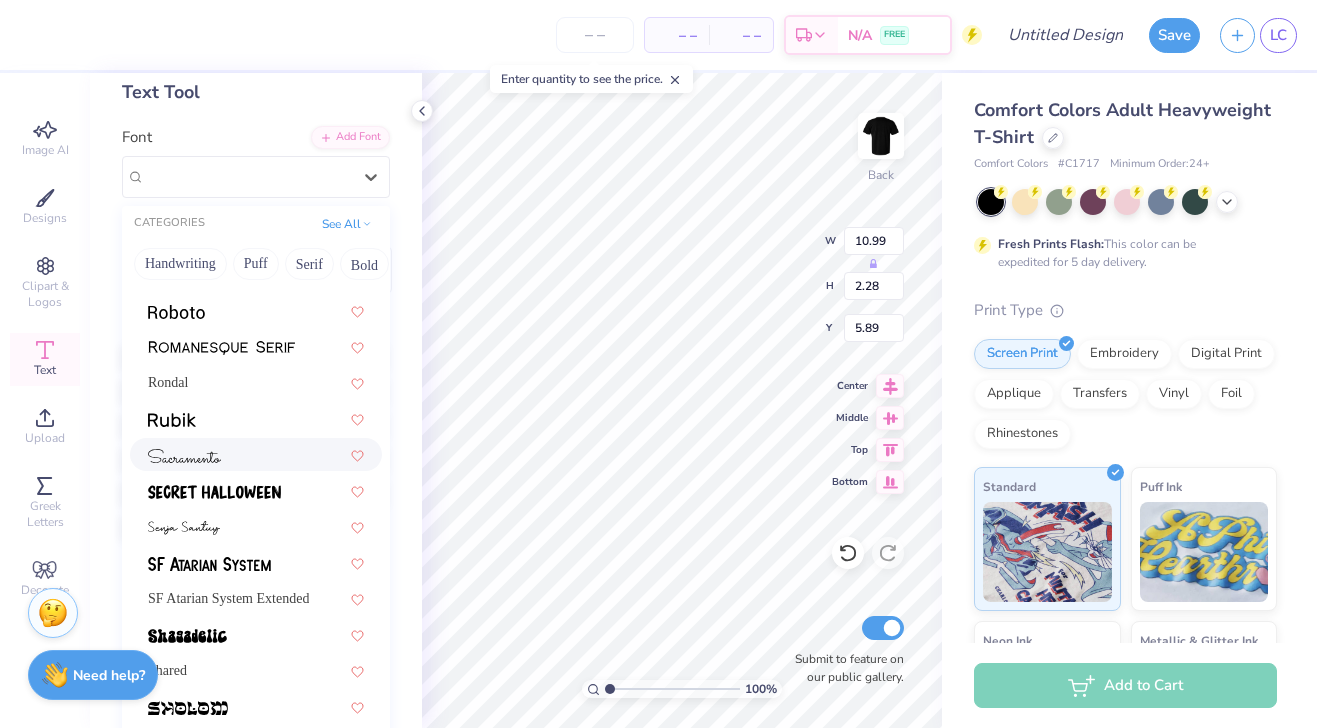 click at bounding box center (256, 454) 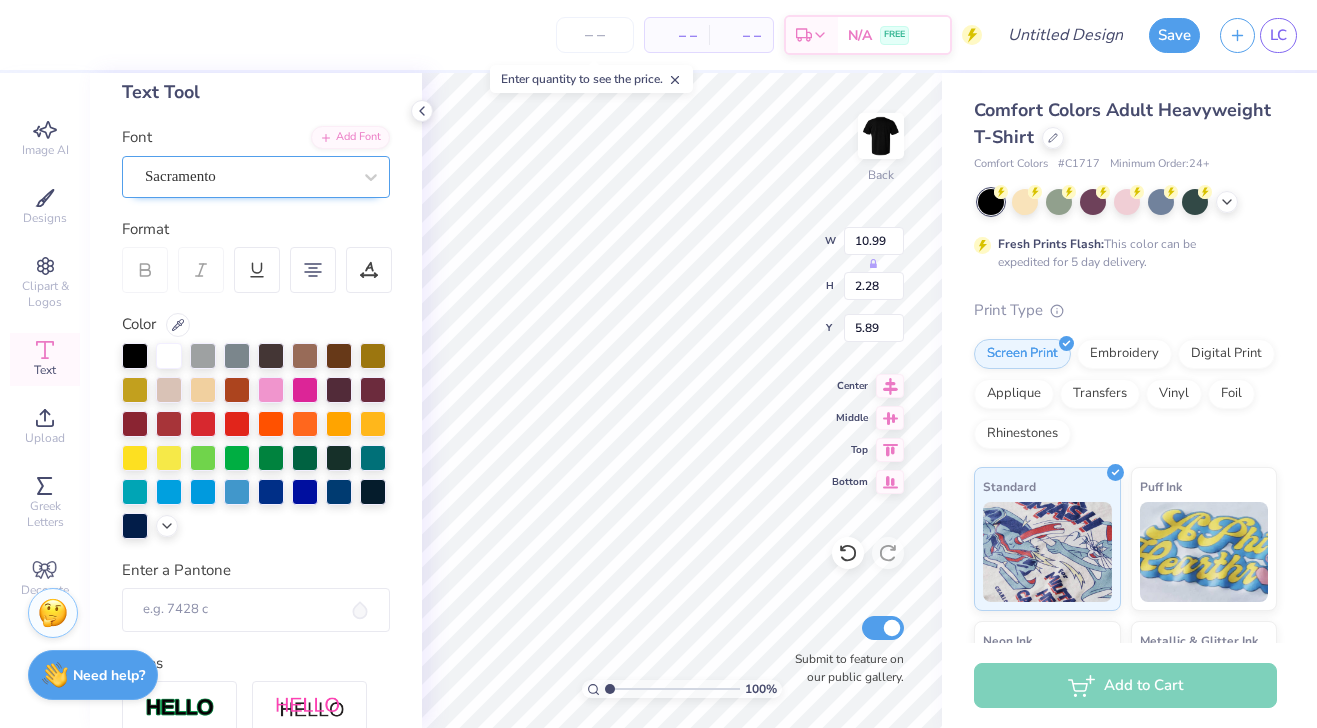 click on "Sacramento" at bounding box center [256, 177] 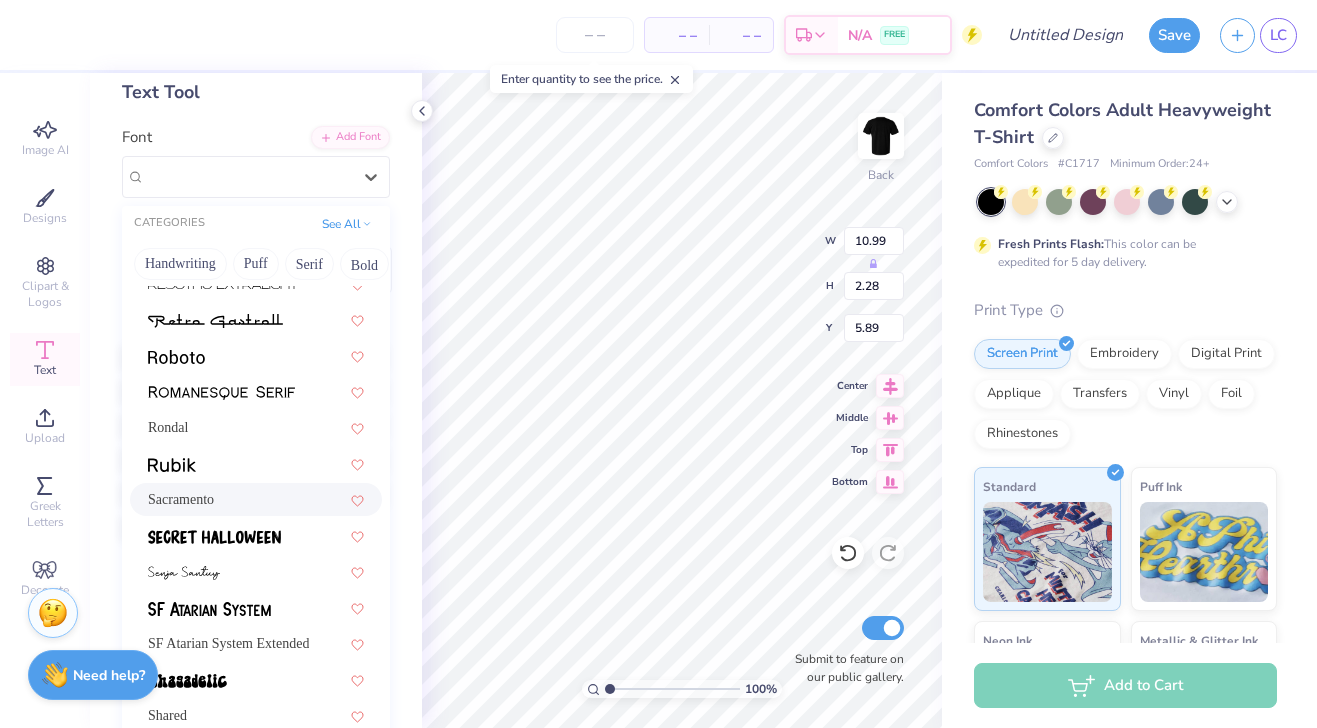 scroll, scrollTop: 8950, scrollLeft: 0, axis: vertical 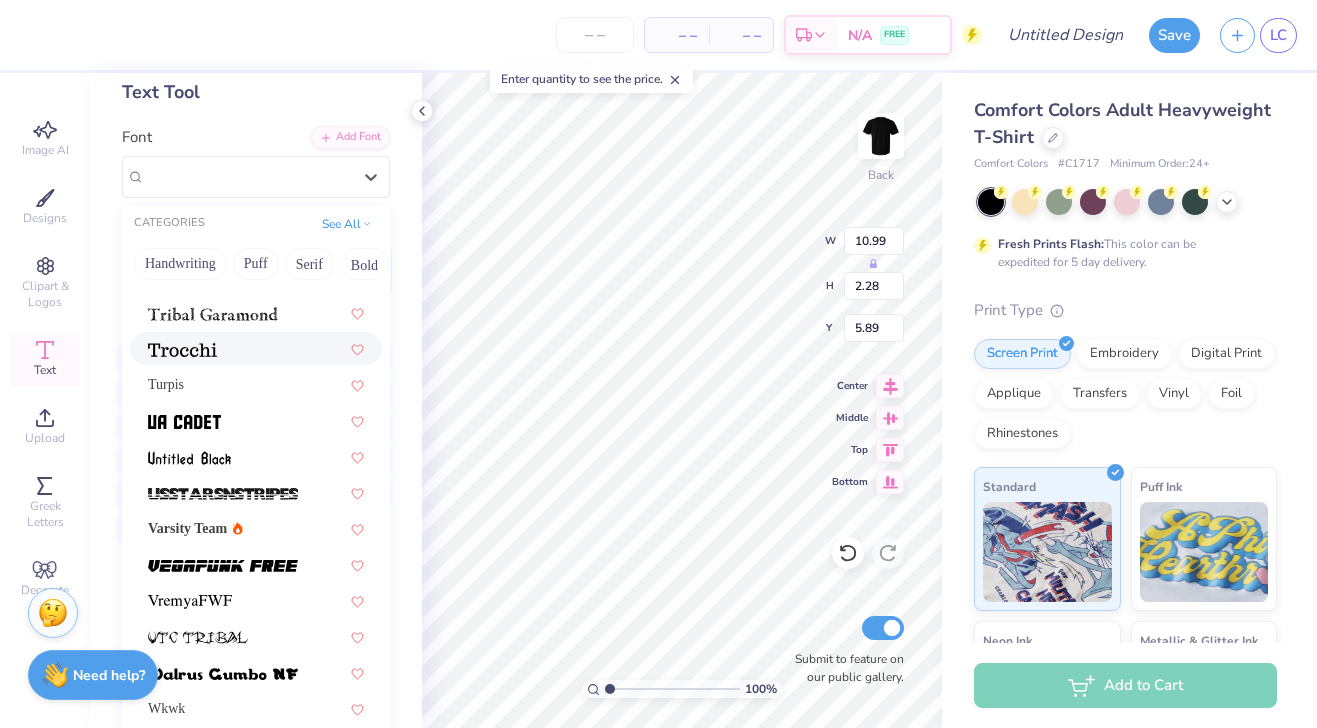 click at bounding box center (256, 348) 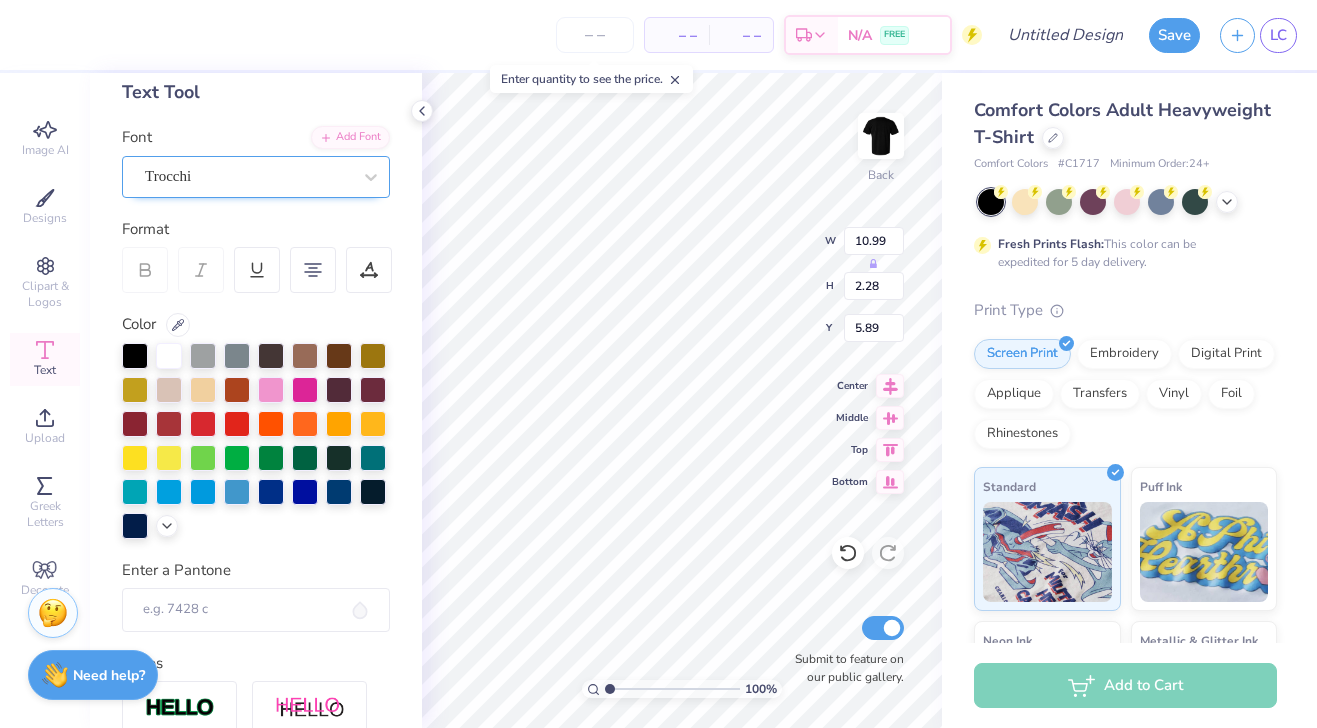 click on "Trocchi" at bounding box center (248, 176) 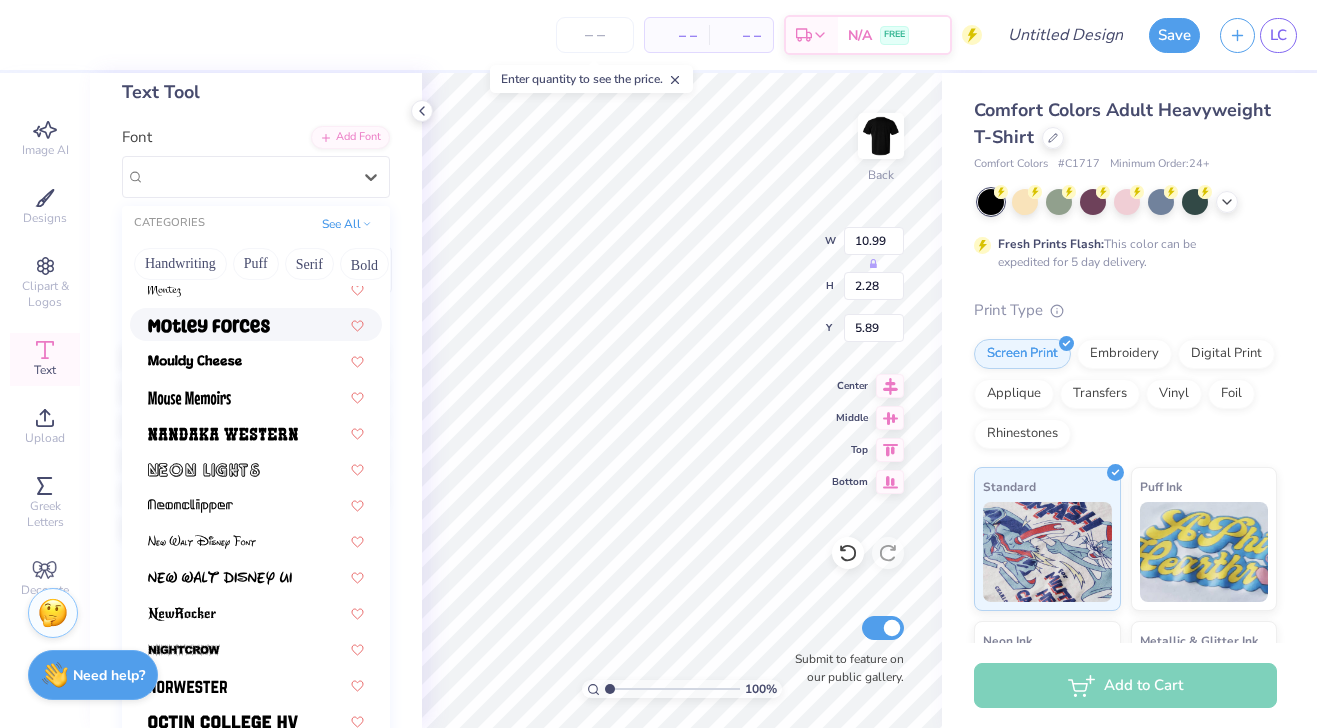 scroll, scrollTop: 6474, scrollLeft: 0, axis: vertical 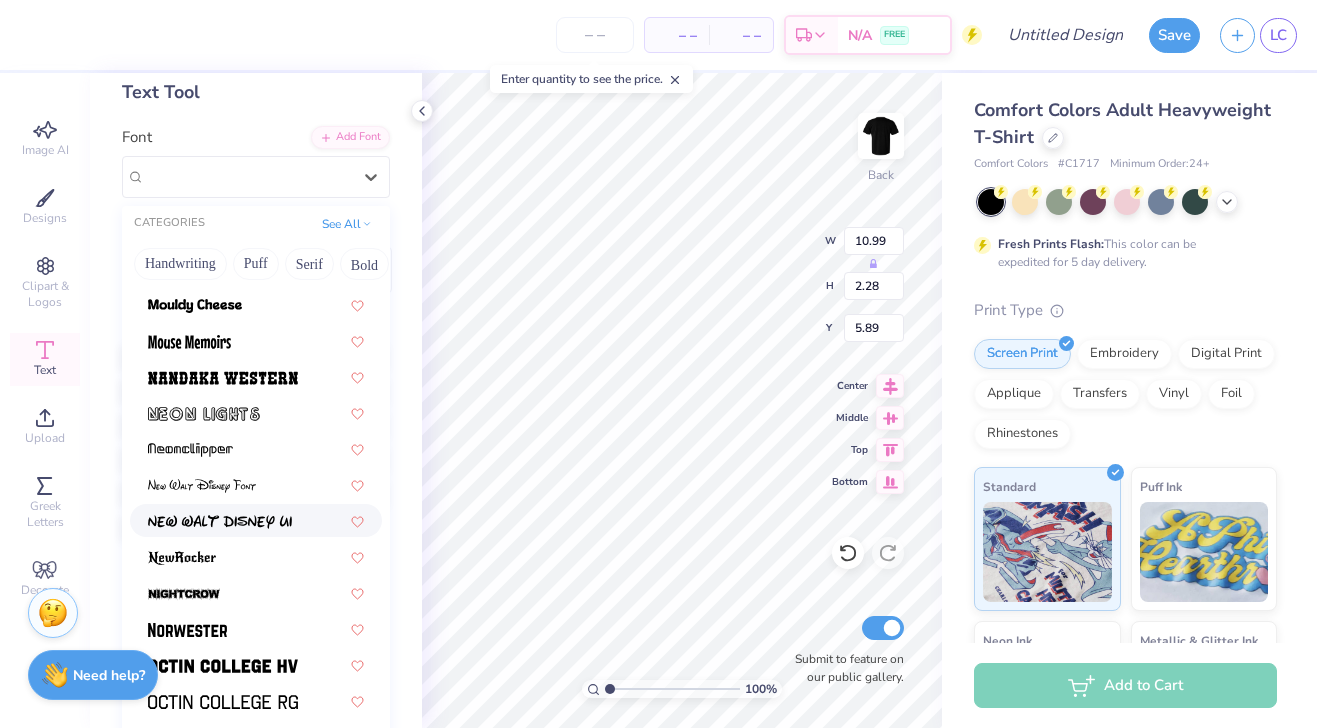 click at bounding box center [220, 522] 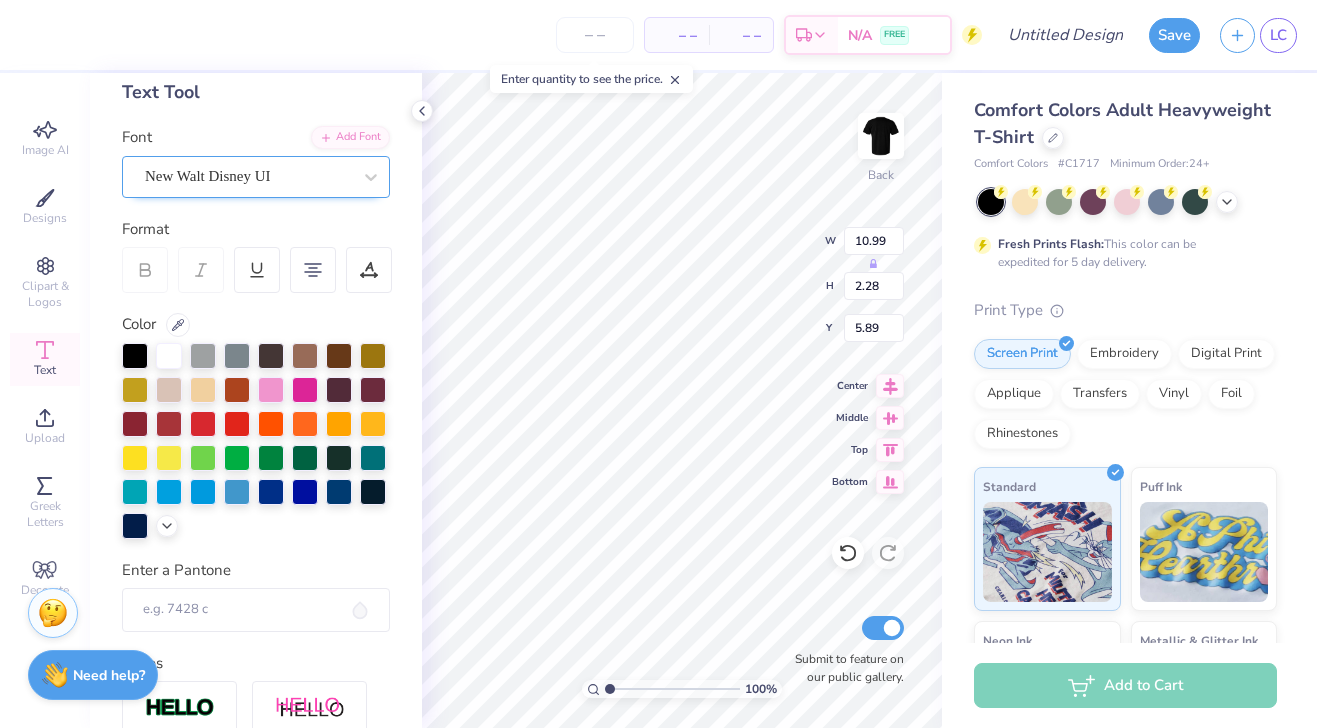 click on "New Walt Disney UI" at bounding box center [248, 176] 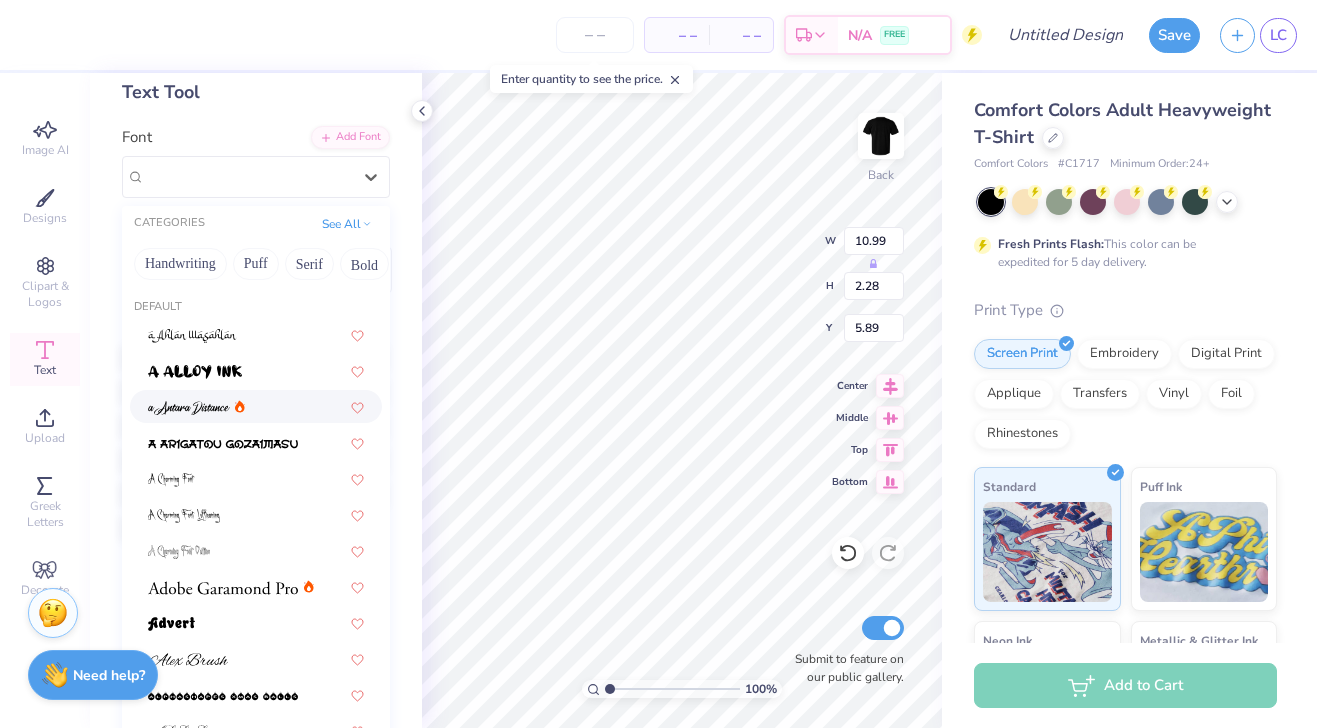 click at bounding box center (256, 406) 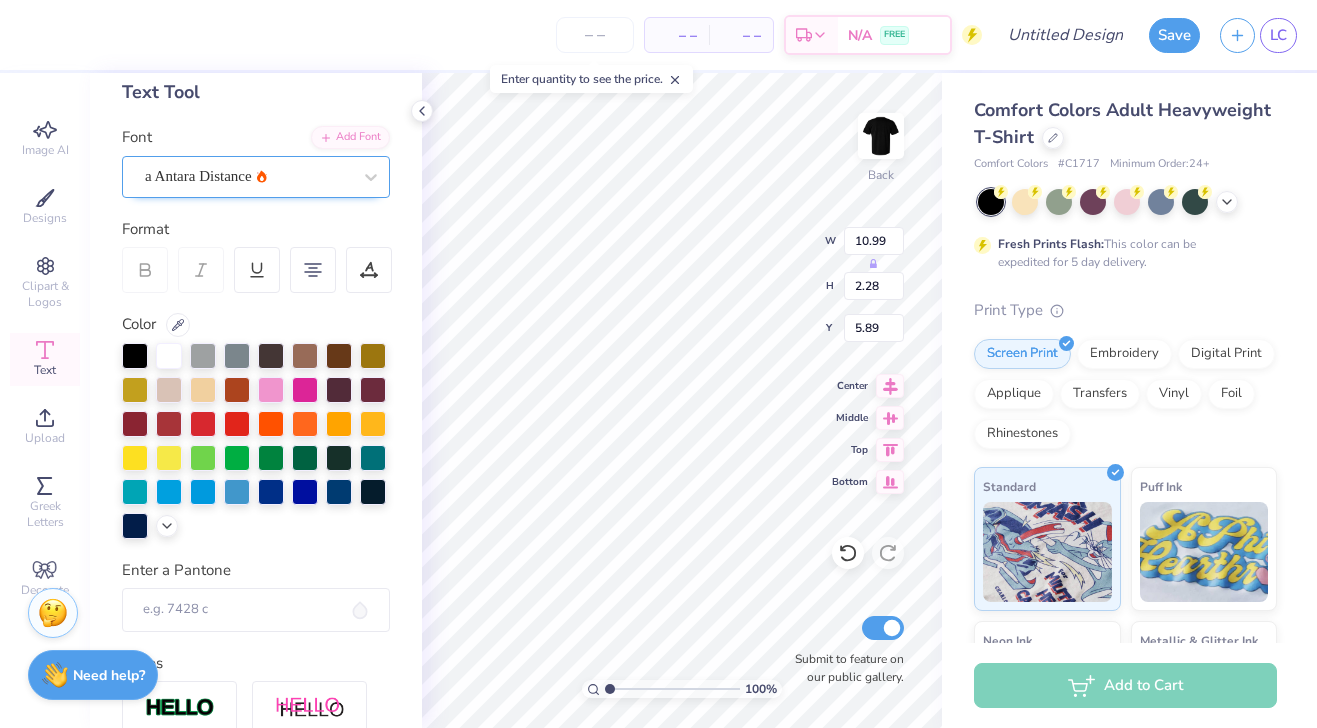 click on "a Antara Distance" at bounding box center [248, 176] 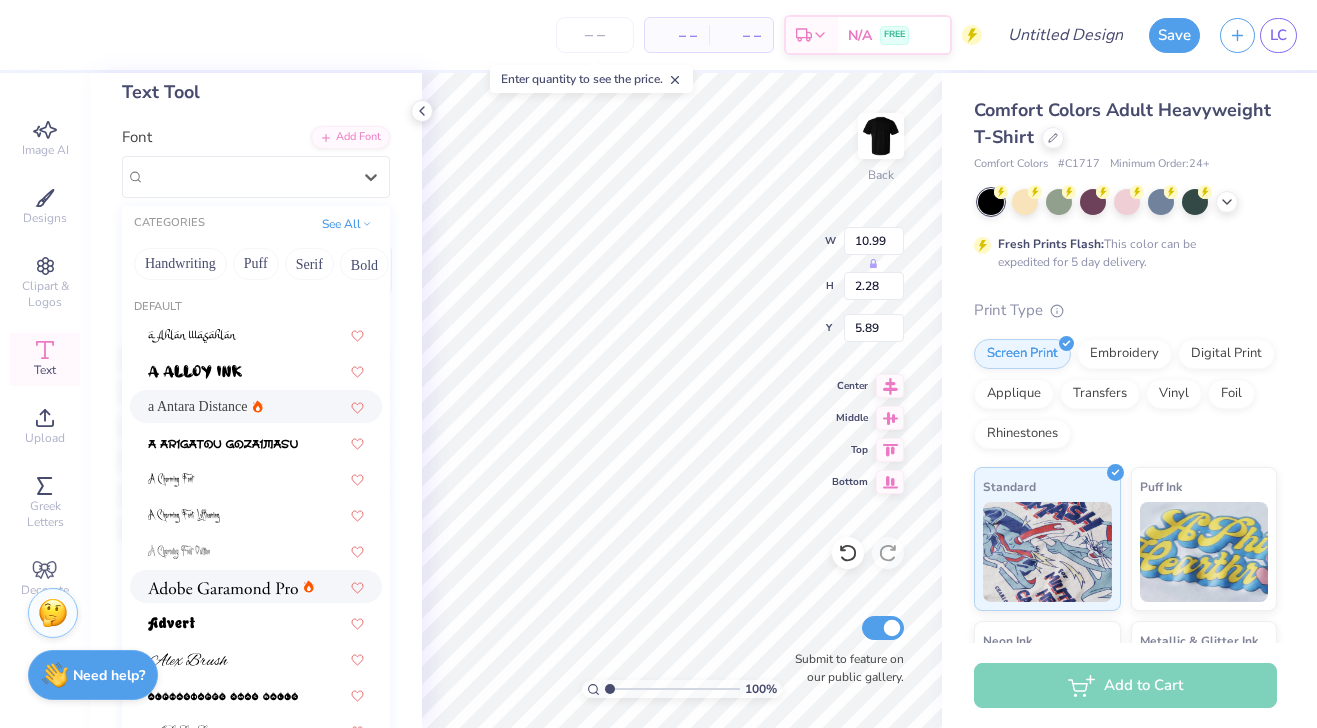 click at bounding box center (256, 586) 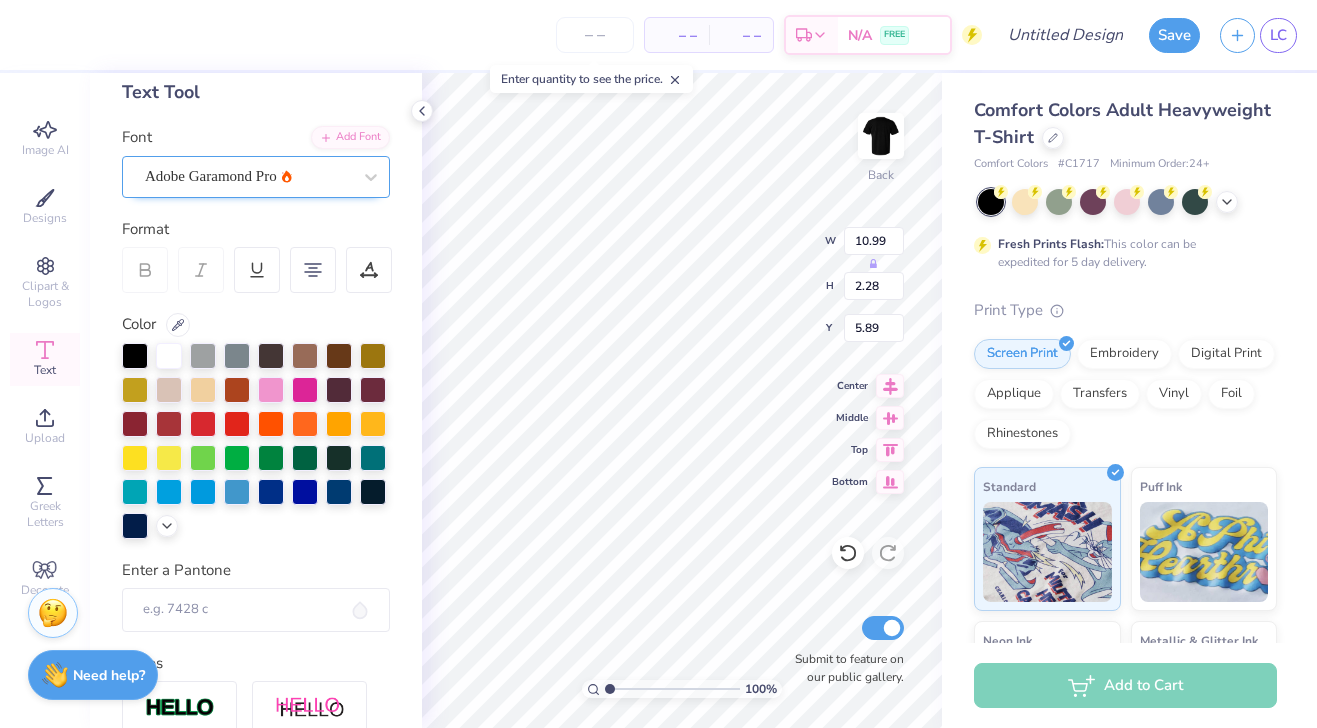 click on "Adobe Garamond Pro" at bounding box center [248, 176] 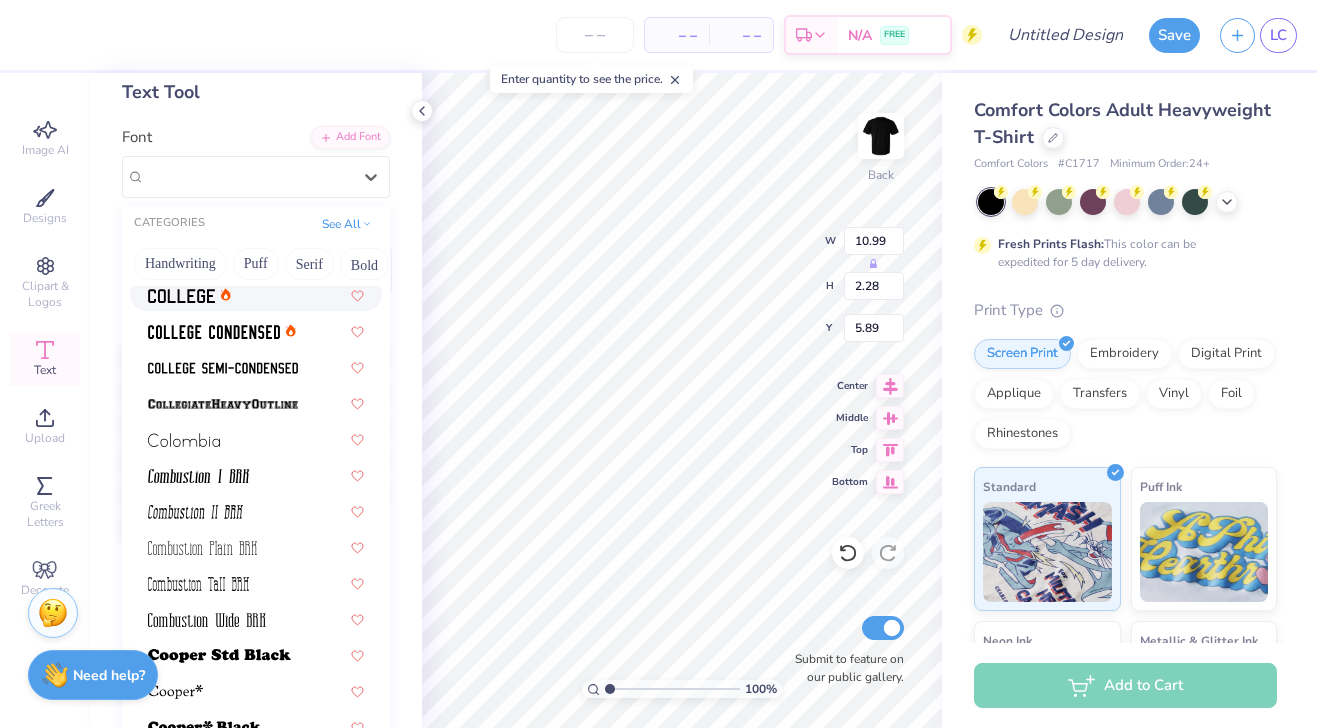 scroll, scrollTop: 2216, scrollLeft: 0, axis: vertical 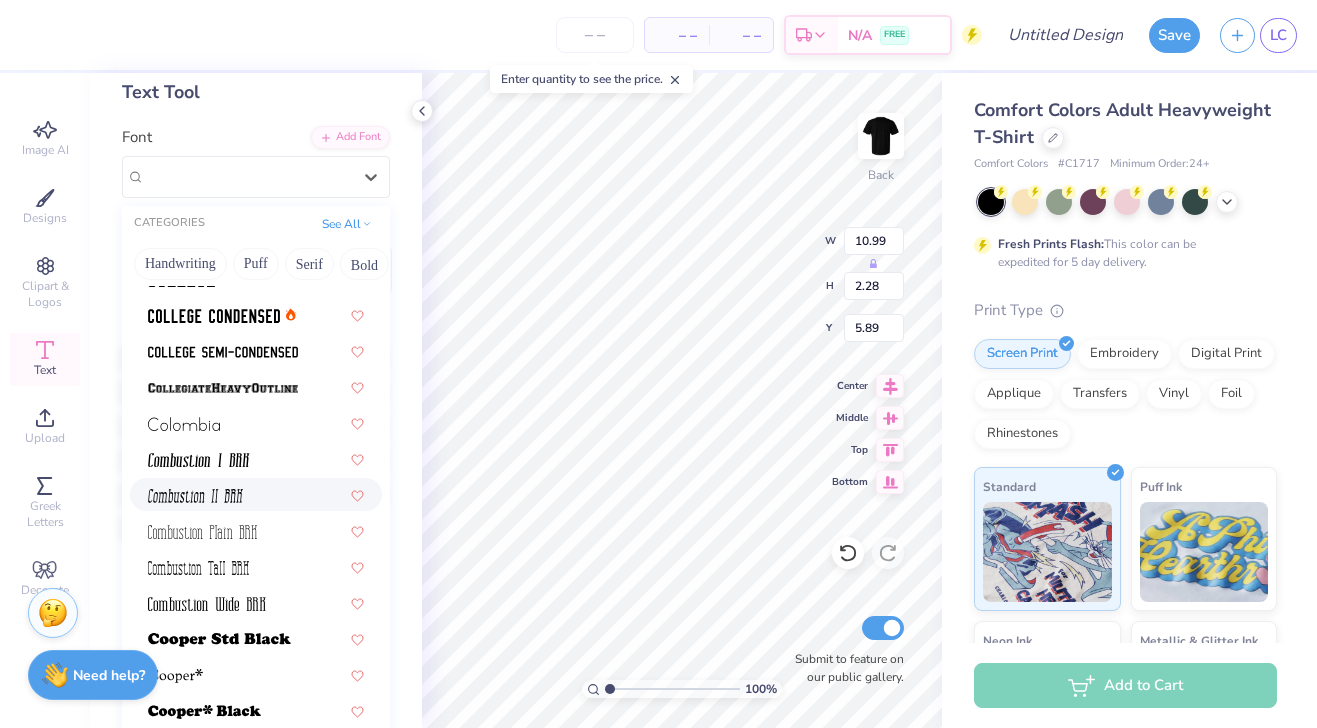 click at bounding box center (256, 494) 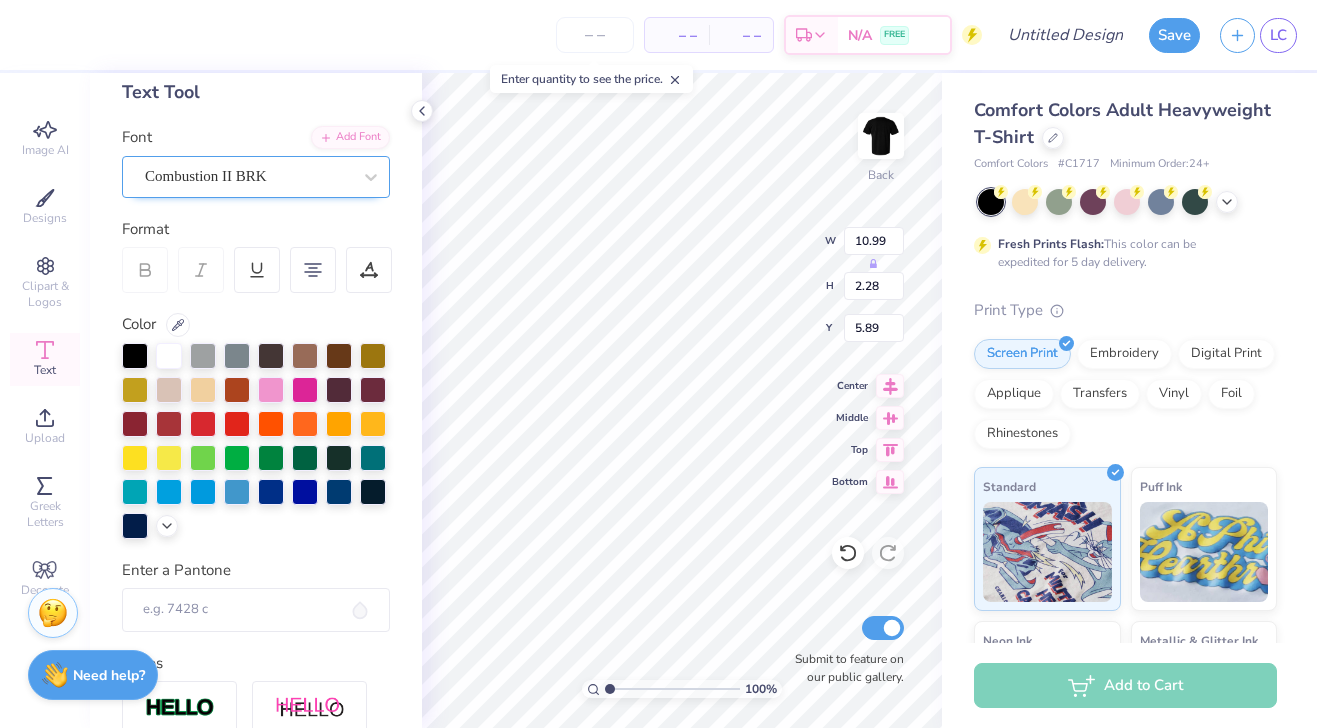 click on "Combustion II BRK" at bounding box center [248, 176] 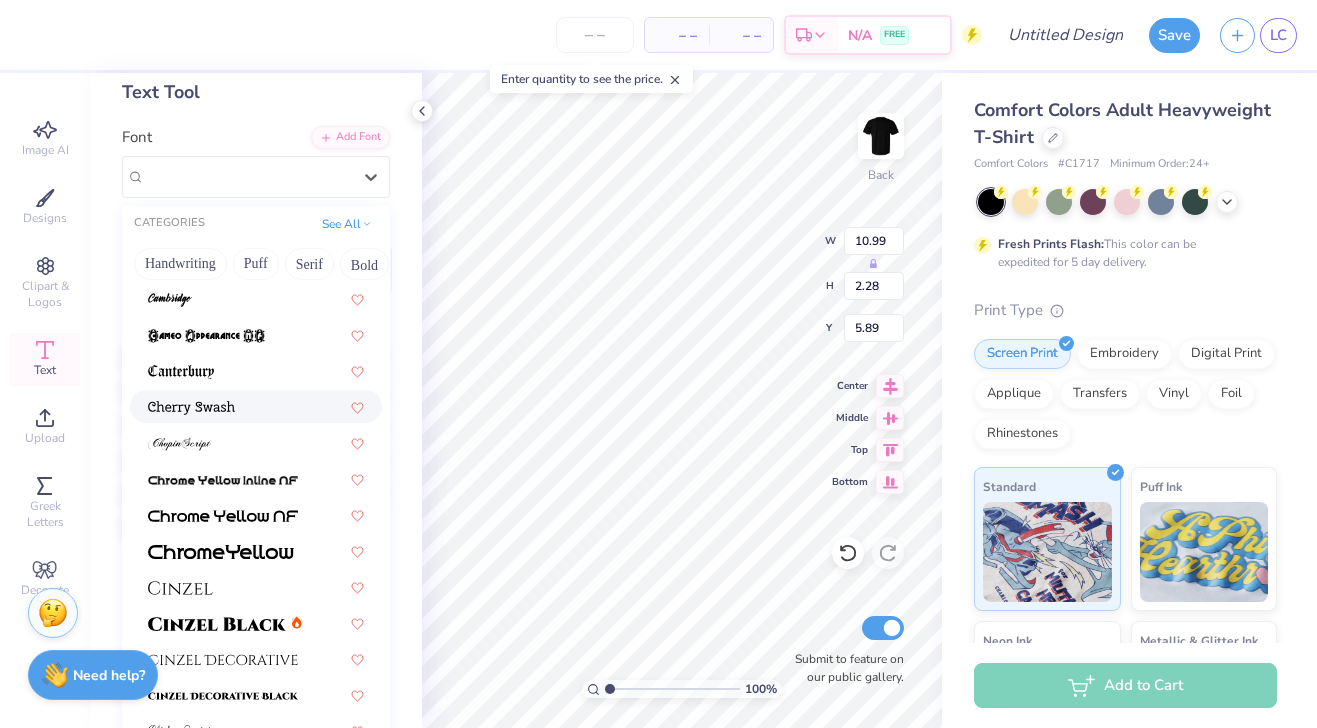 scroll, scrollTop: 1690, scrollLeft: 0, axis: vertical 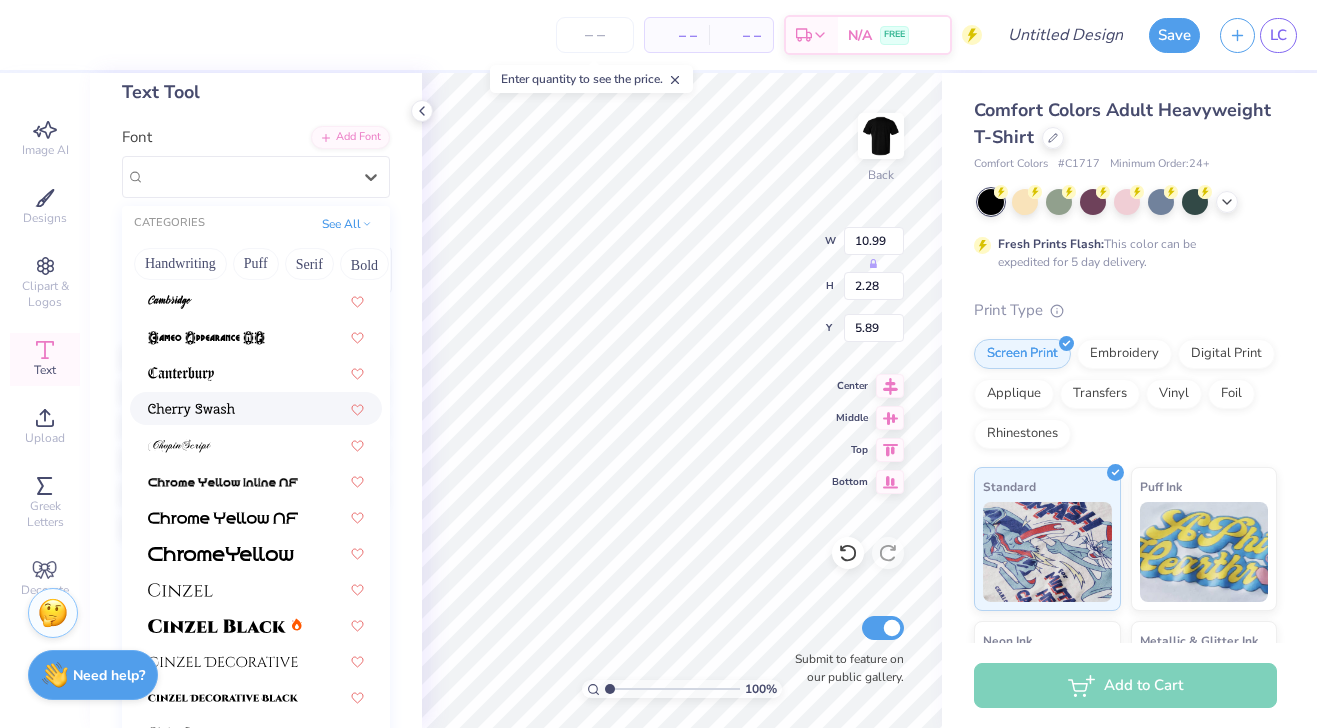 click at bounding box center (256, 408) 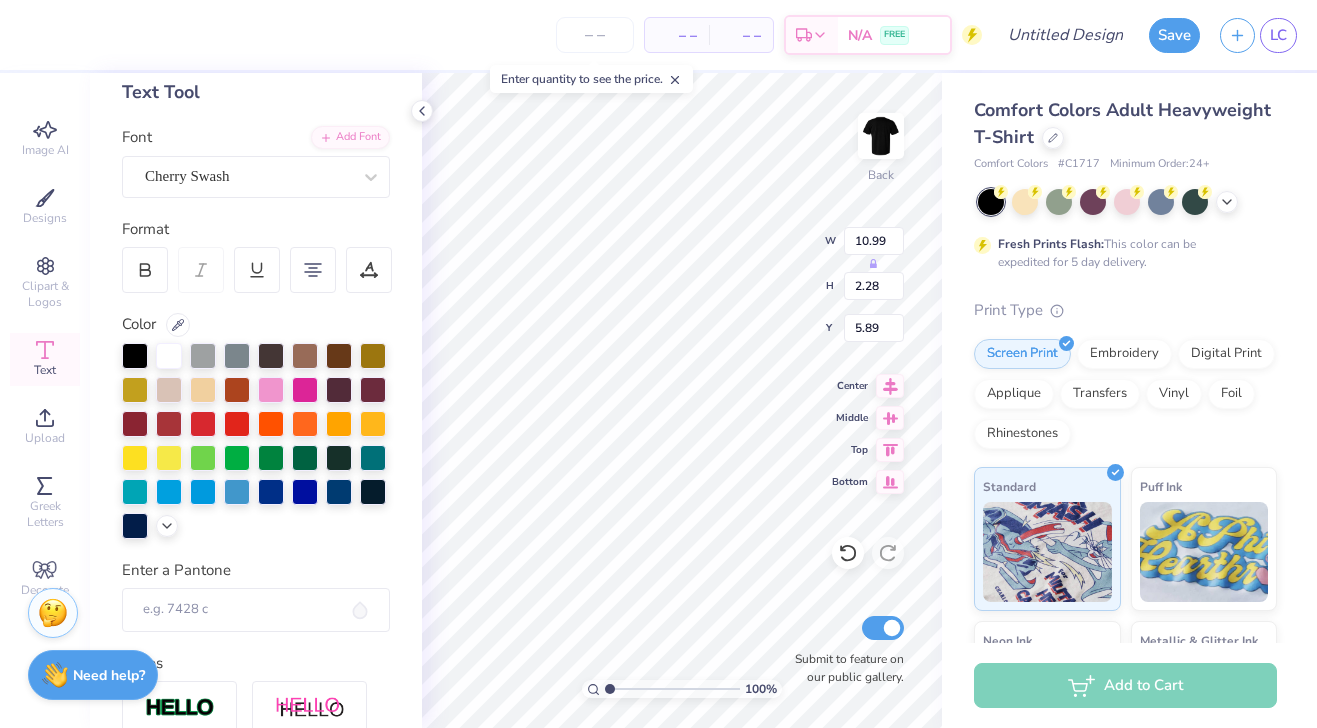 scroll, scrollTop: 1, scrollLeft: 1, axis: both 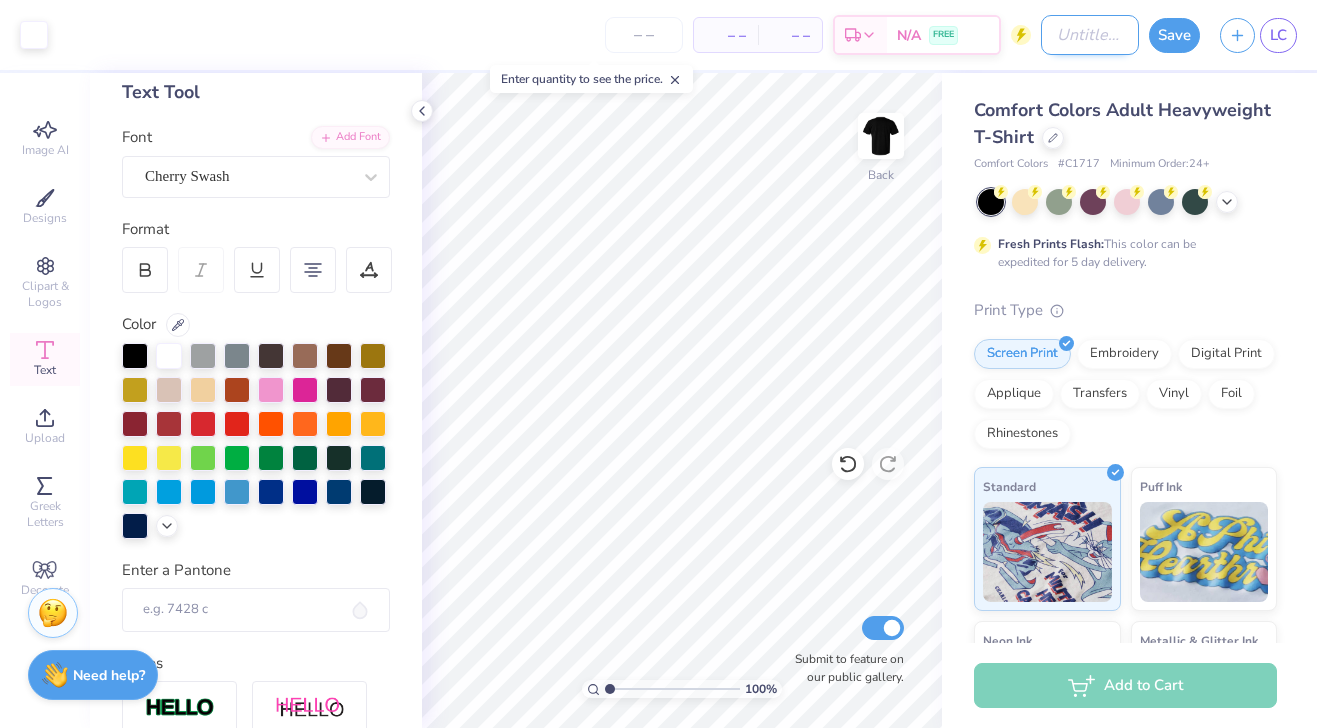 click on "Design Title" at bounding box center [1090, 35] 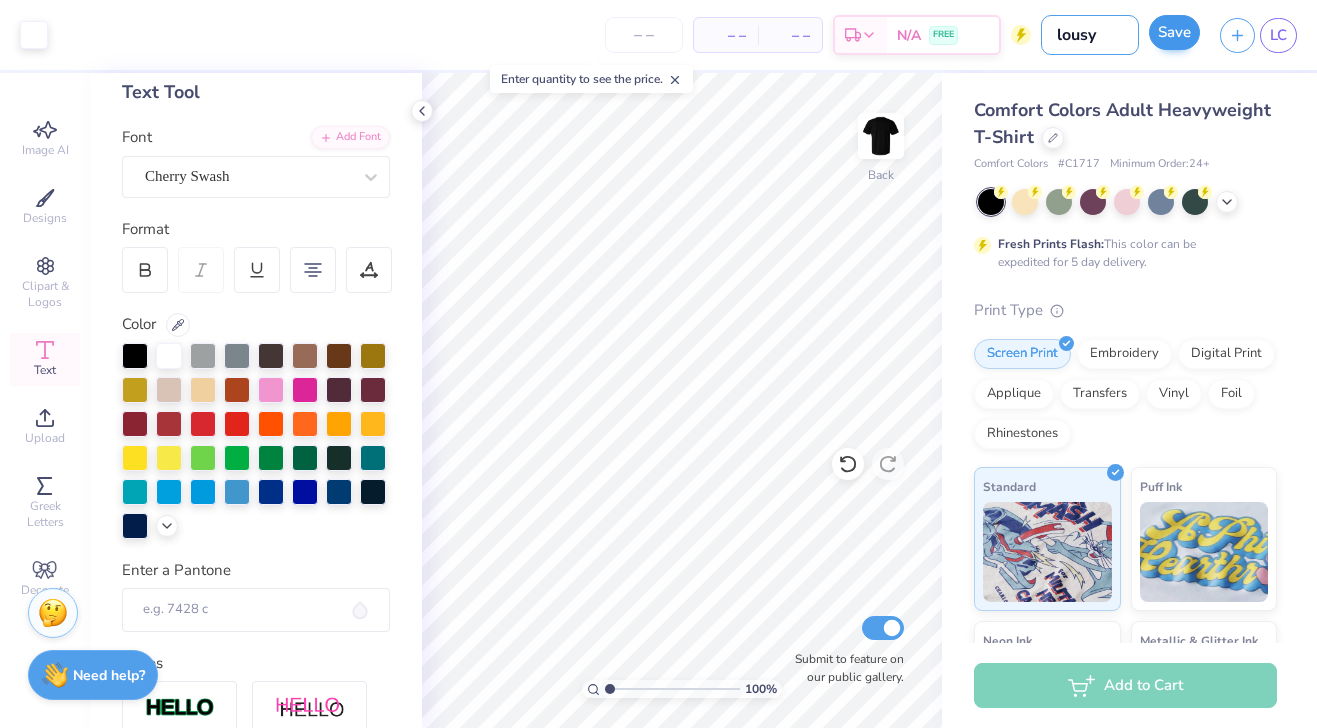 type on "lousy" 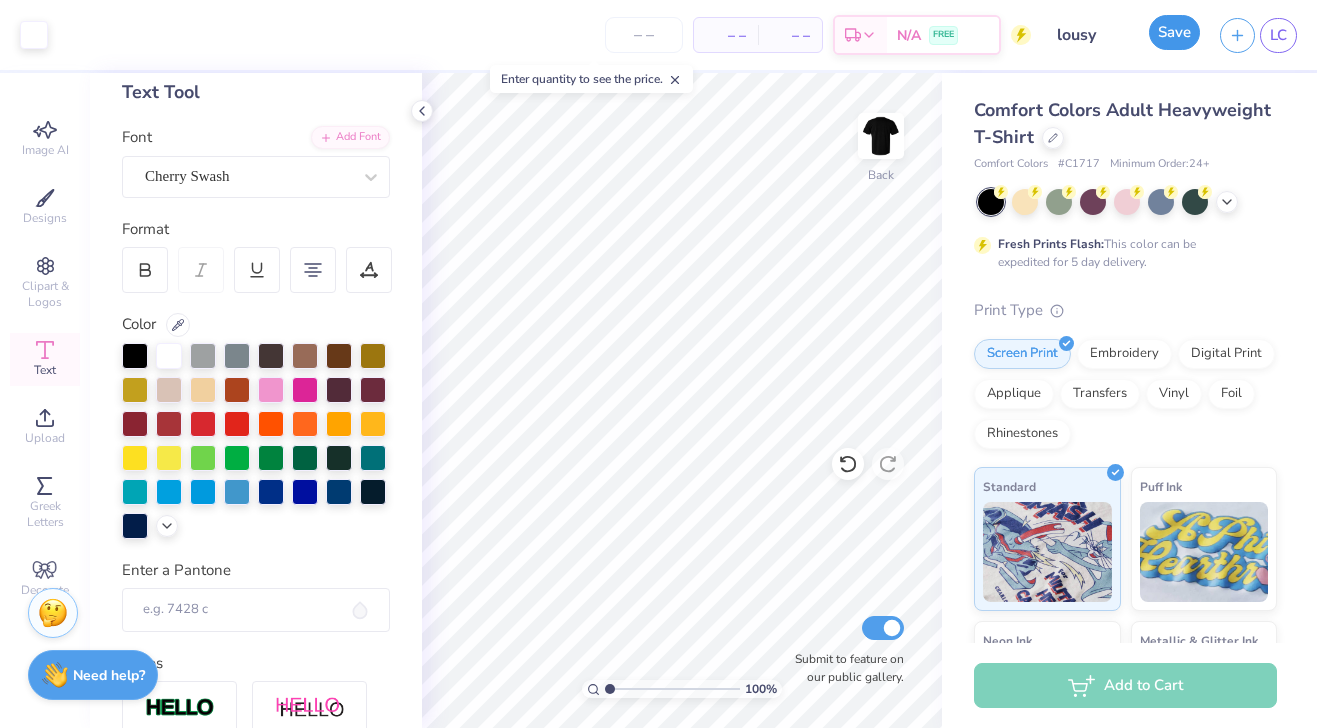 click on "Save" at bounding box center [1174, 32] 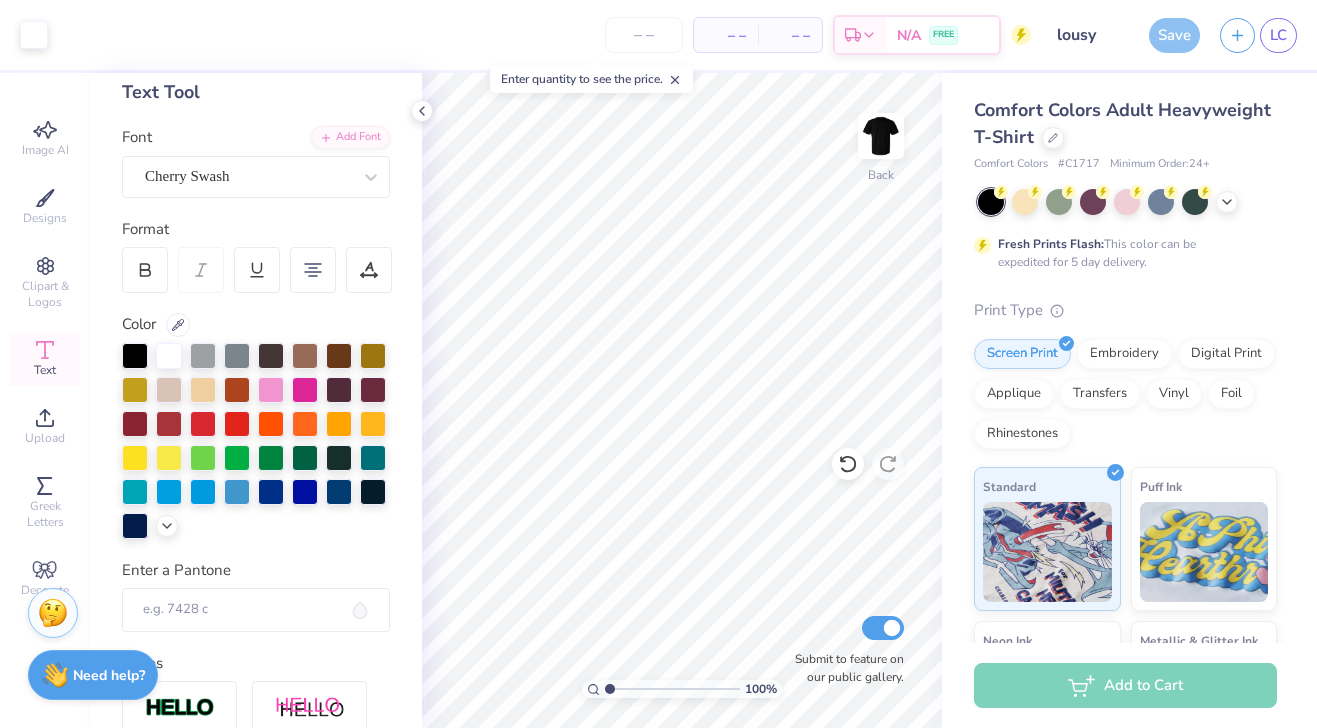 click on "Save" at bounding box center (1174, 35) 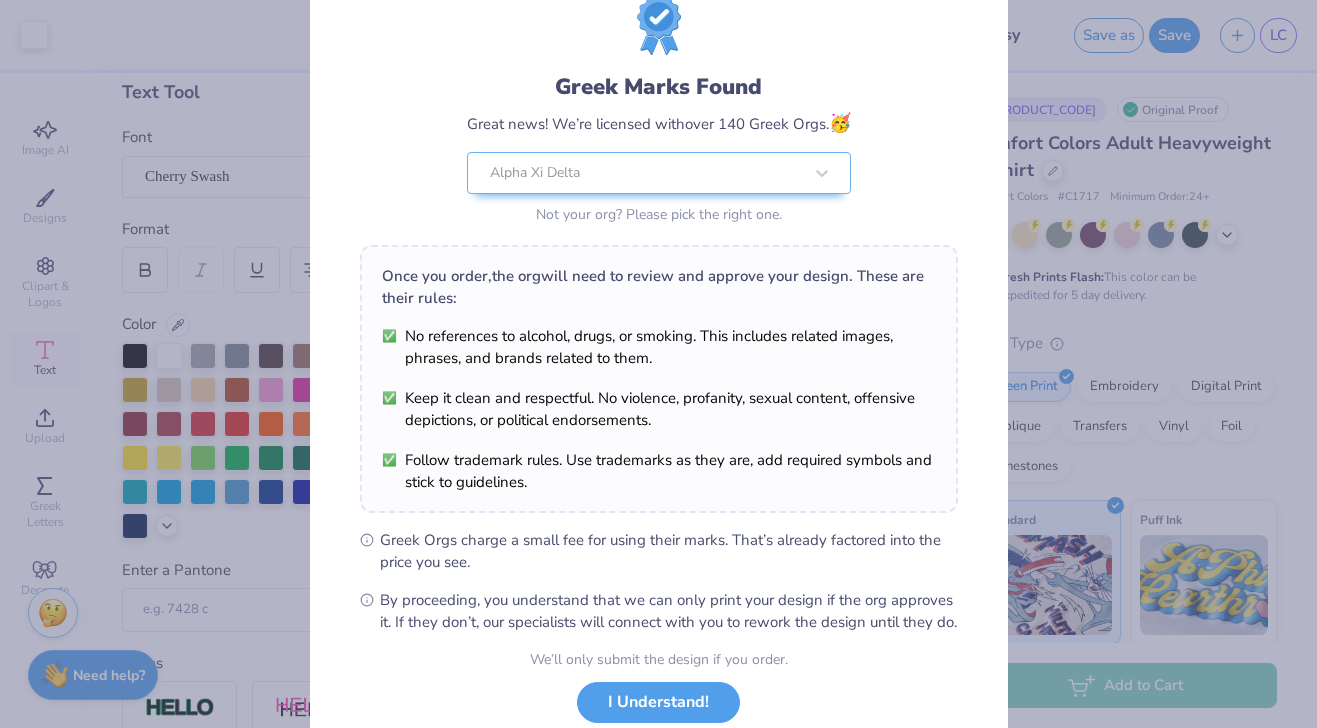 scroll, scrollTop: 68, scrollLeft: 0, axis: vertical 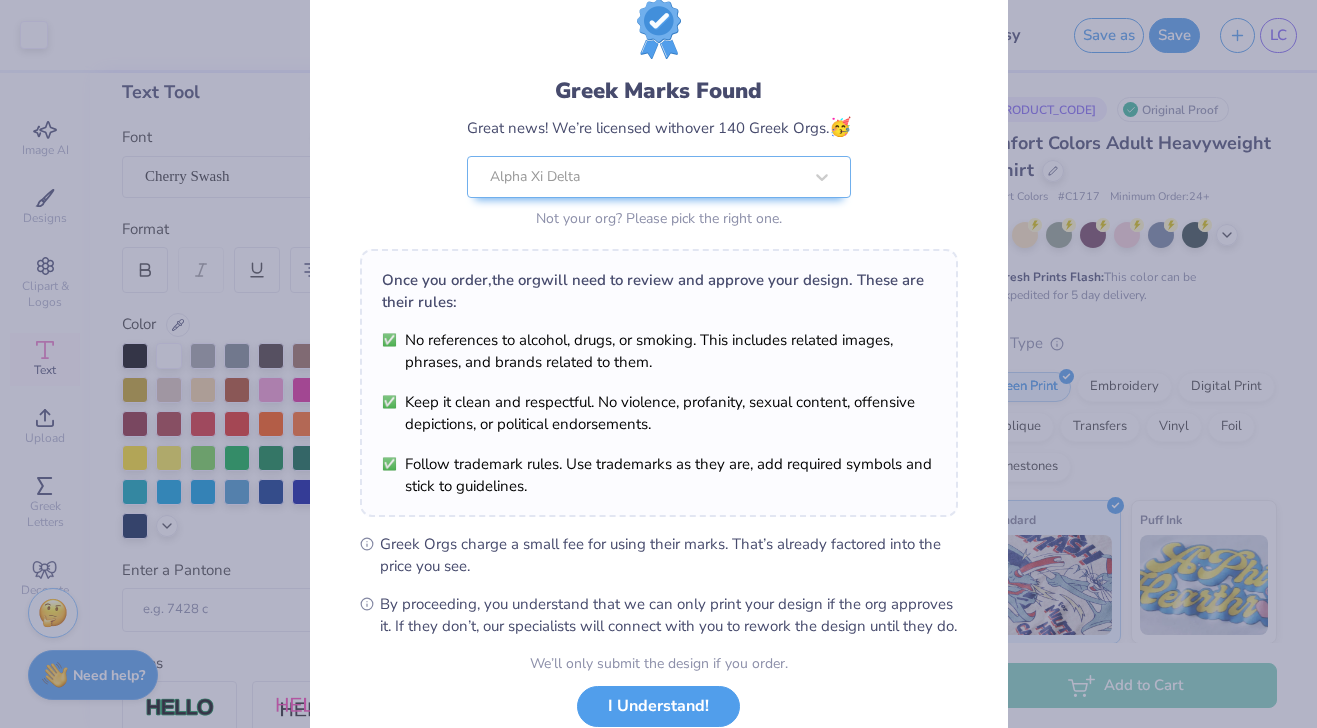 click on "Greek Marks Found Great news! We’re licensed with over 140 Greek Orgs. 🥳 Alpha Xi Delta Not your org? Please pick the right one. Once you order, the org will need to review and approve your design. These are their rules: No references to alcohol, drugs, or smoking. This includes related images, phrases, and brands related to them. Keep it clean and respectful. No violence, profanity, sexual content, offensive depictions, or political endorsements. Follow trademark rules. Use trademarks as they are, add required symbols and stick to guidelines. Greek Orgs charge a small fee for using their marks. That’s already factored into the price you see. By proceeding, you understand that we can only print your design if the org approves it. If they don’t, our specialists will connect with you to rework the design until they do. We’ll only submit the design if you order. I Understand! No Greek marks in your design?" at bounding box center (658, 364) 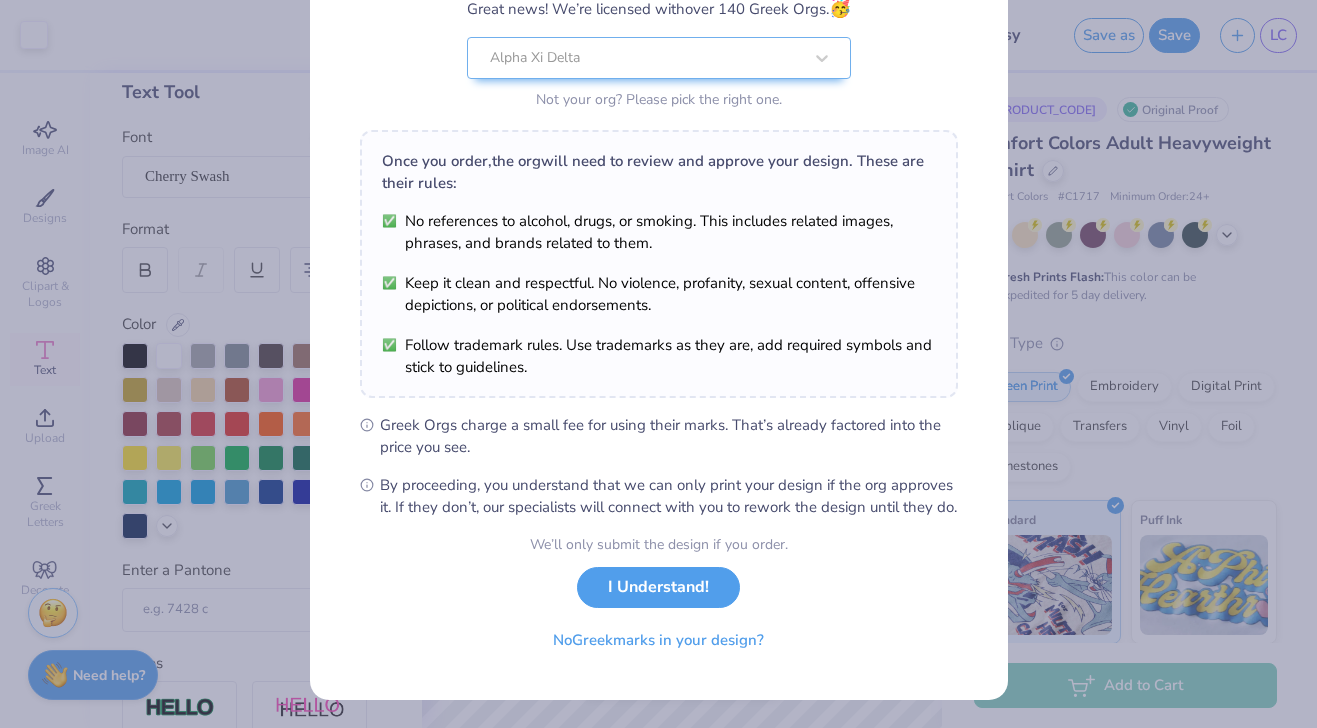 scroll, scrollTop: 208, scrollLeft: 0, axis: vertical 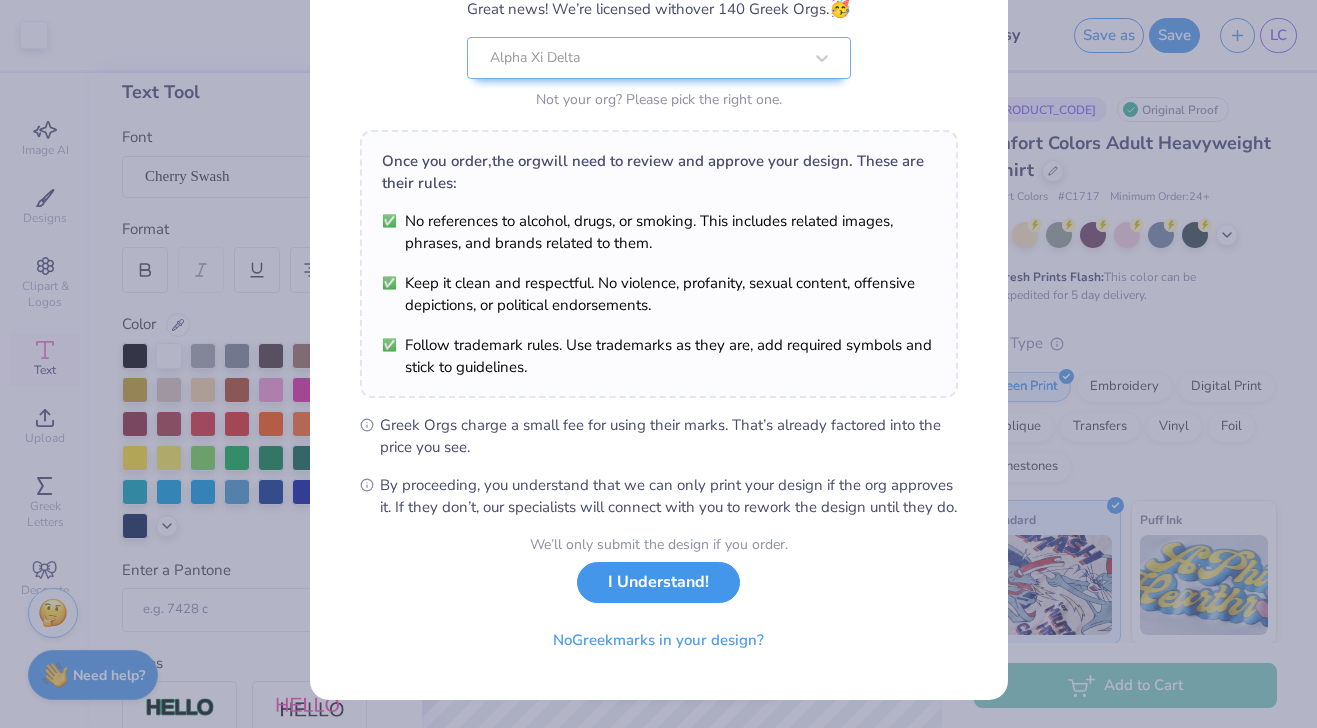 click on "I Understand!" at bounding box center [658, 582] 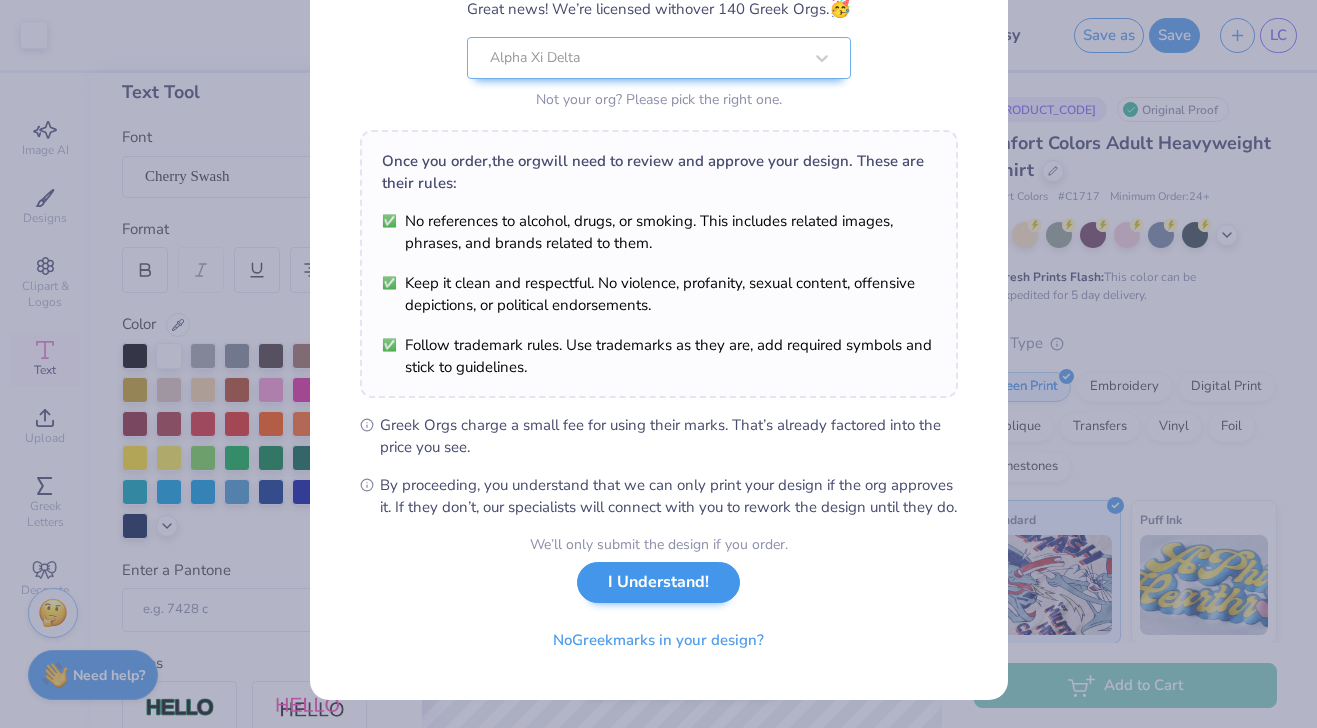 scroll, scrollTop: 0, scrollLeft: 0, axis: both 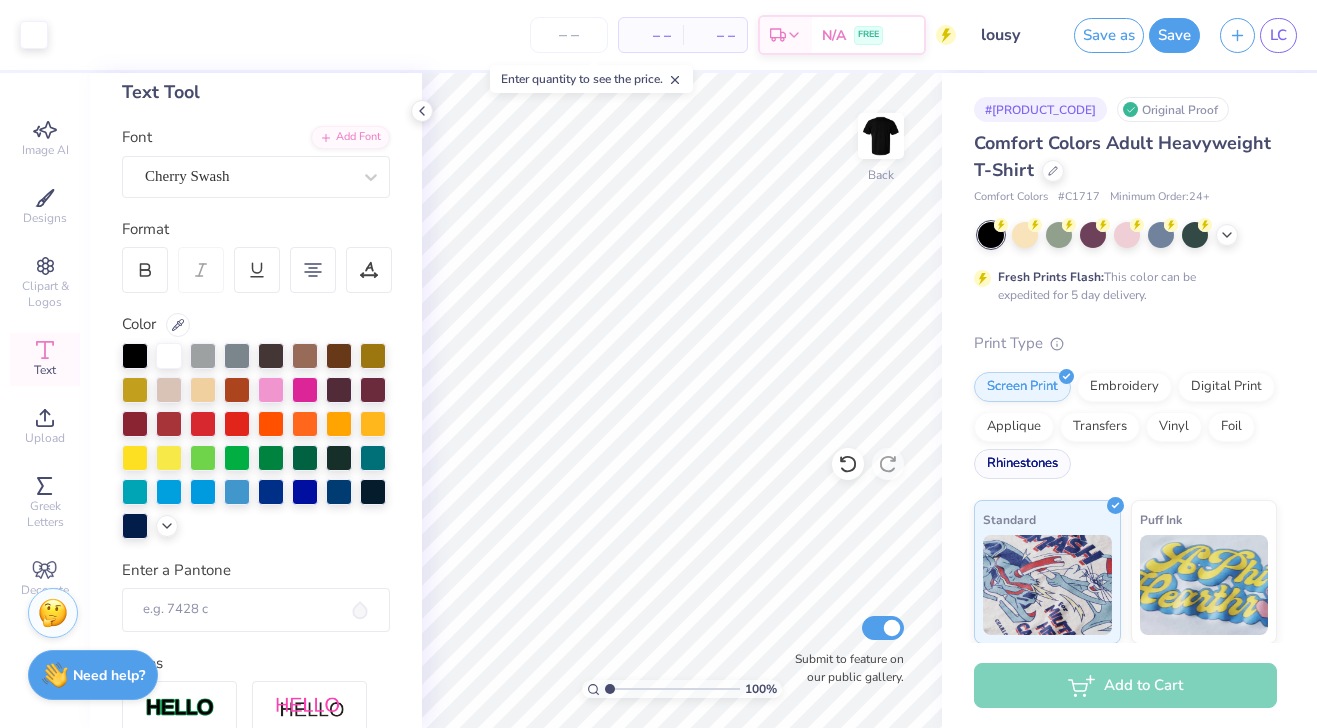 click on "Rhinestones" at bounding box center [1022, 464] 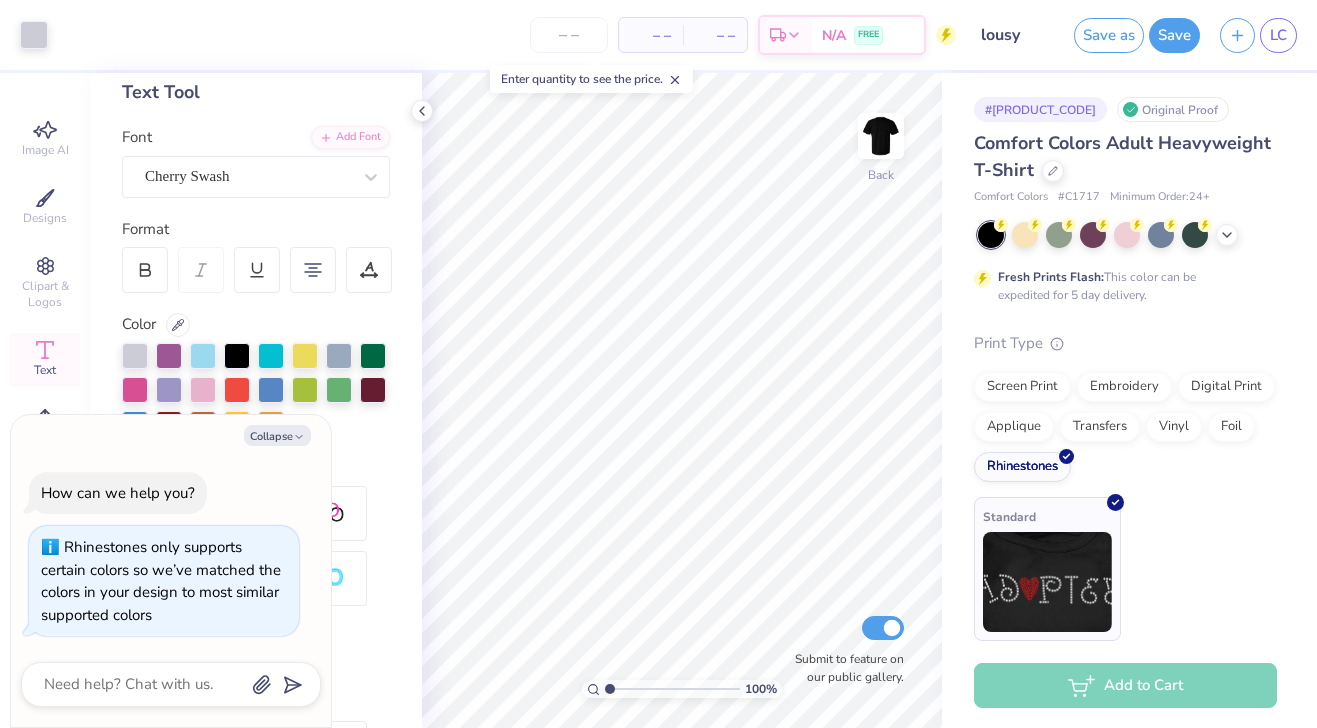 click at bounding box center [1047, 582] 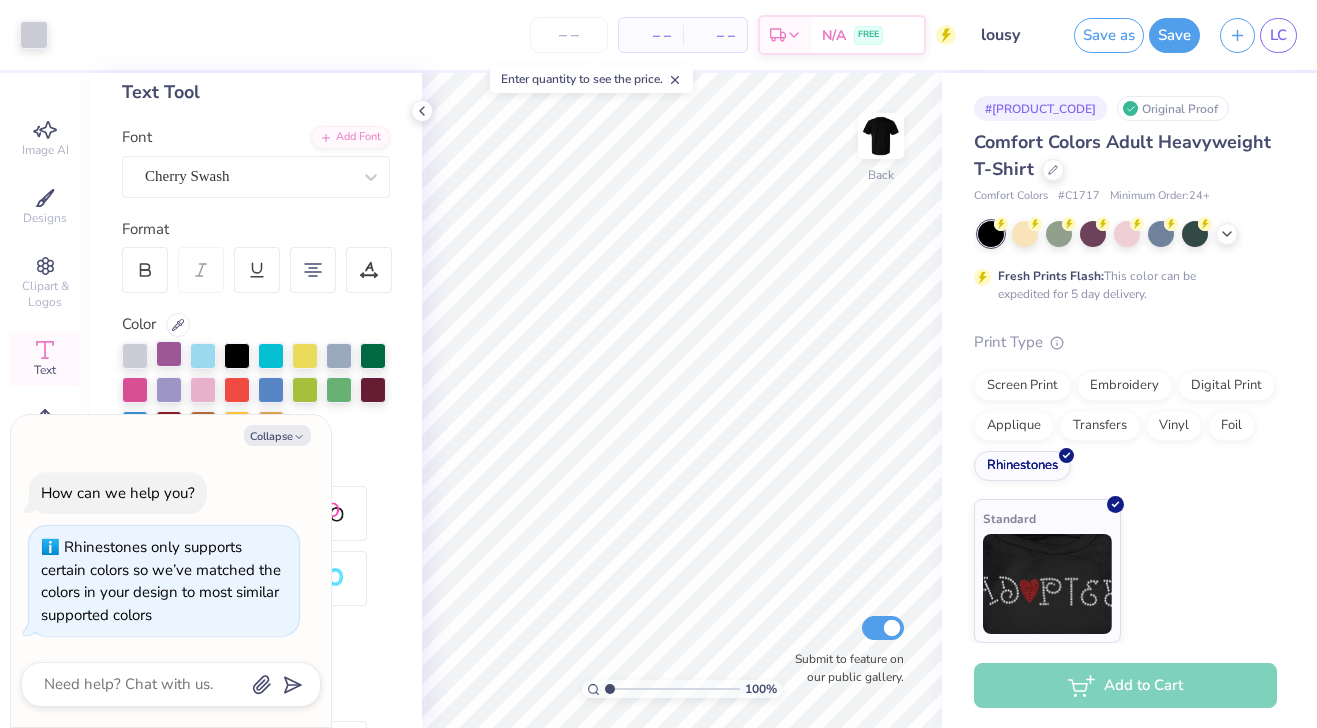 click at bounding box center [169, 354] 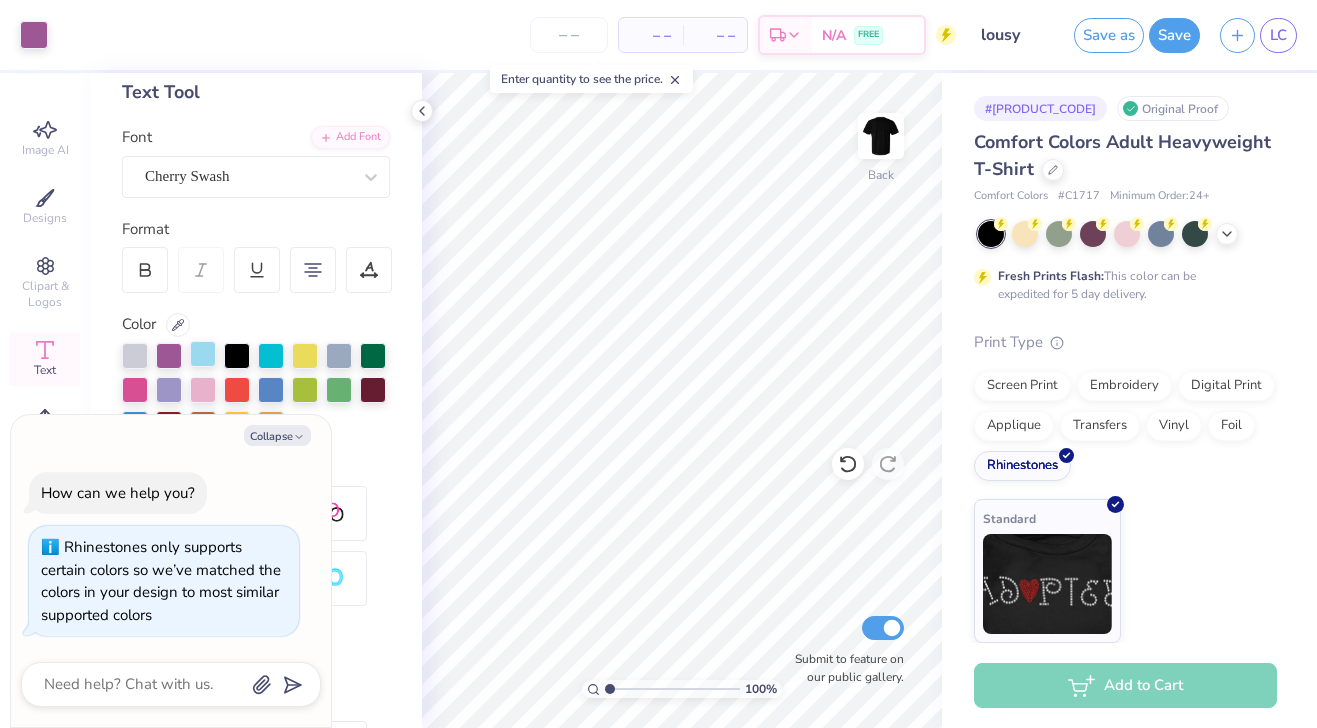 click at bounding box center (203, 354) 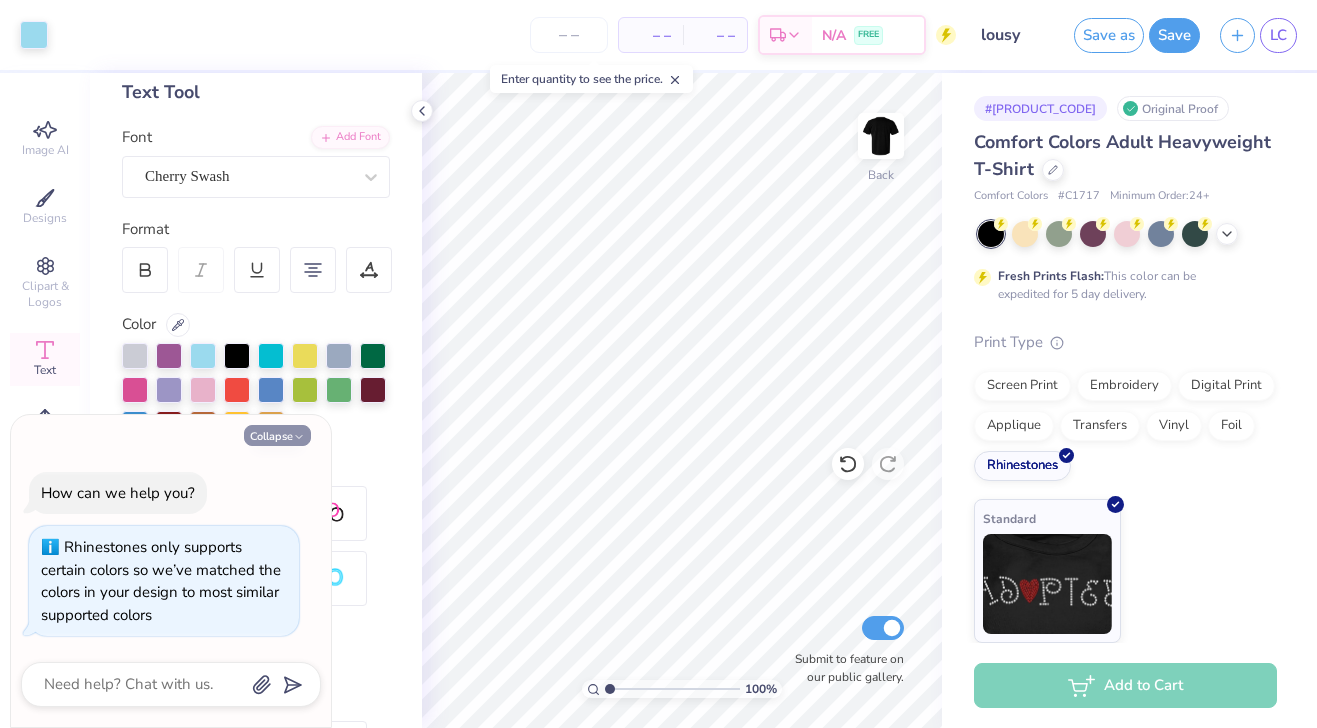 click on "Collapse" at bounding box center [277, 435] 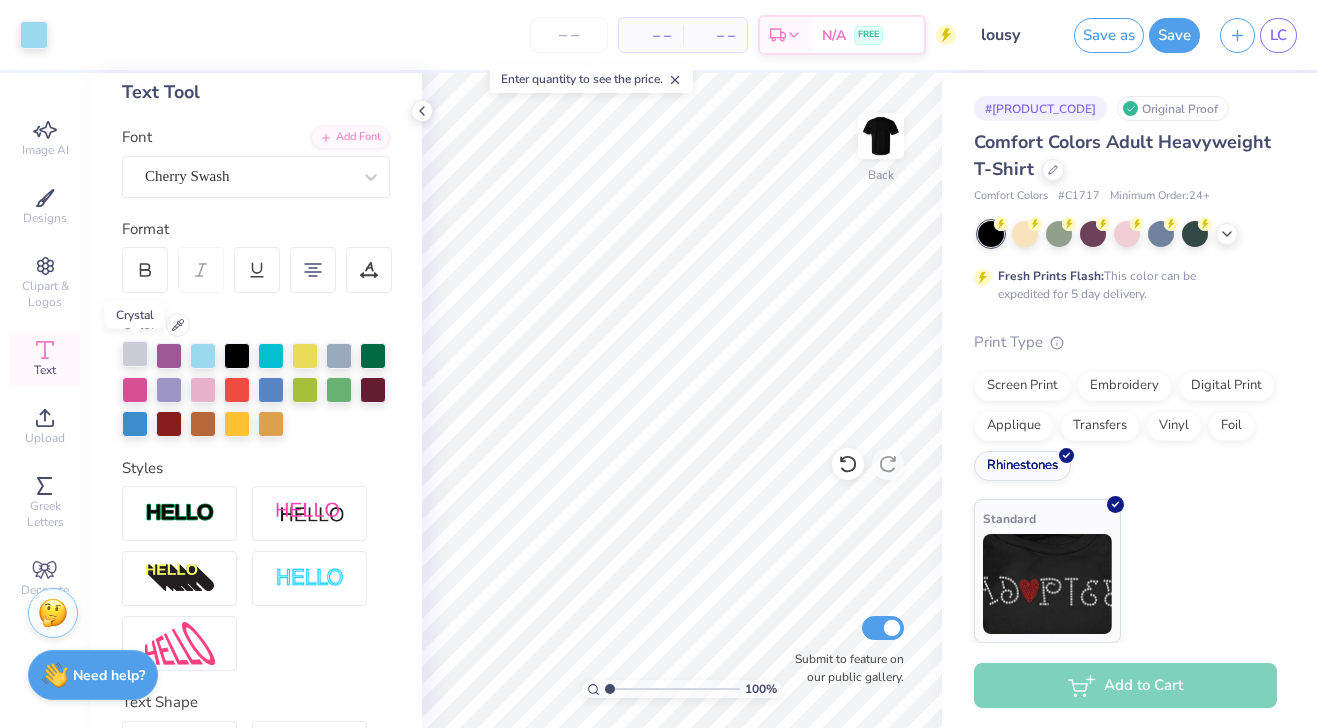 click at bounding box center (135, 354) 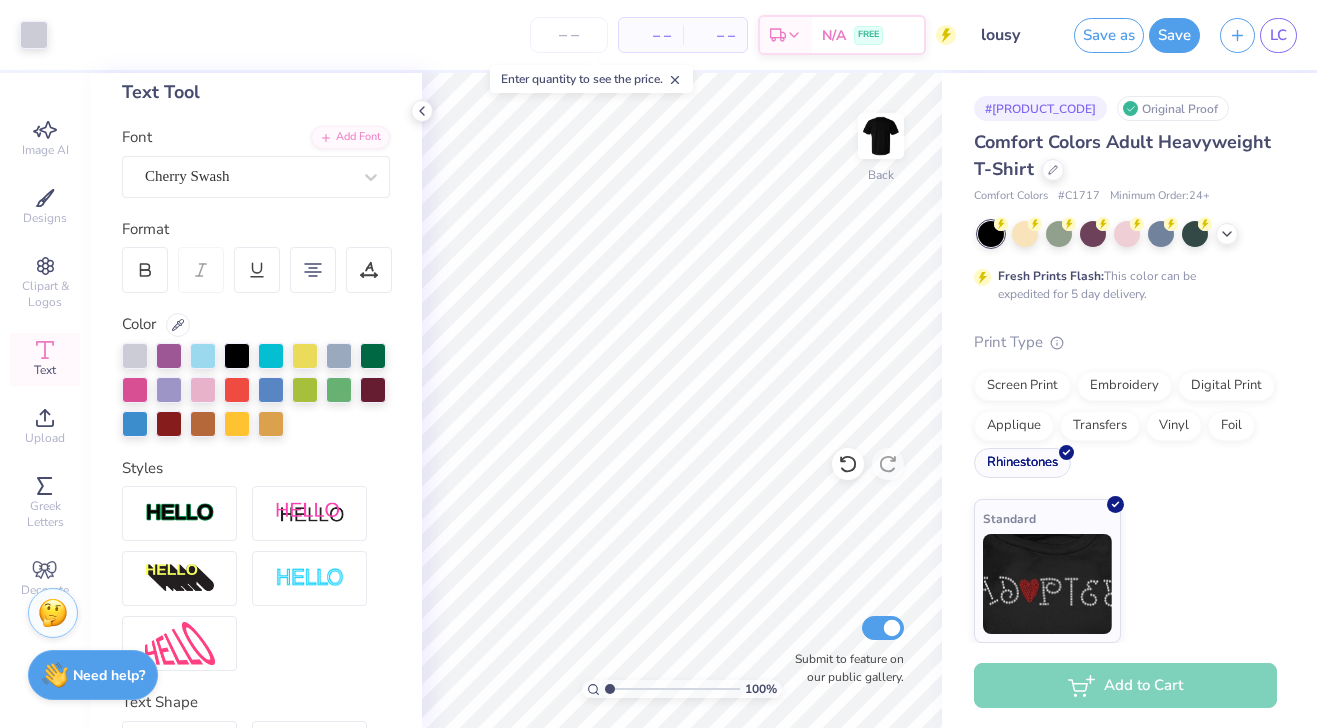 click on "Rhinestones" at bounding box center [1022, 463] 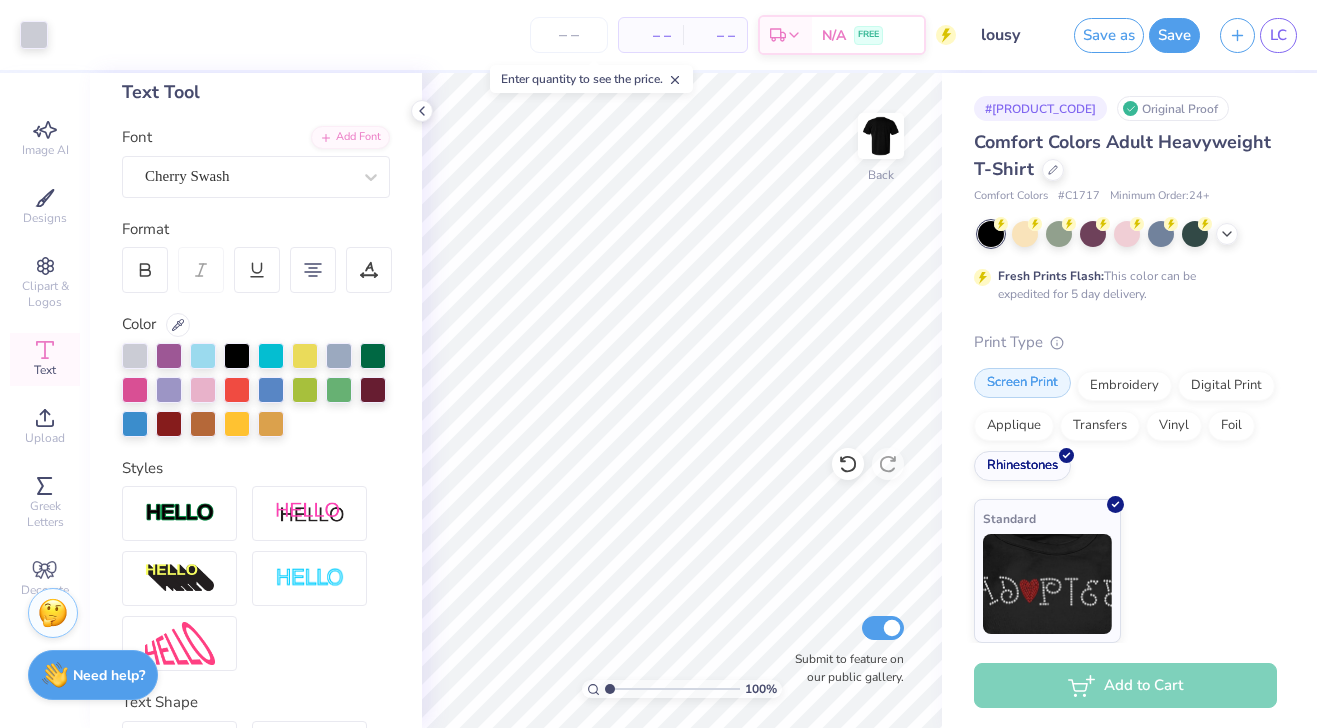 click on "Screen Print" at bounding box center [1022, 383] 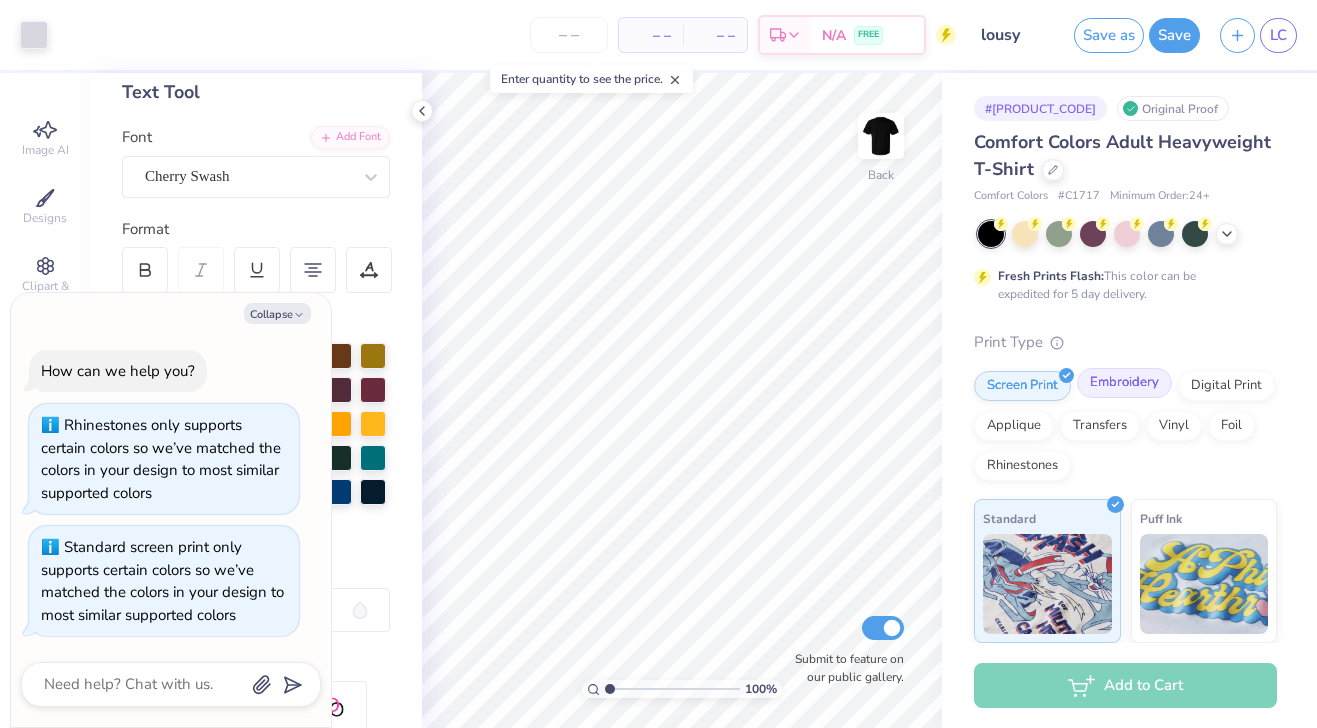 click on "Embroidery" at bounding box center [1124, 383] 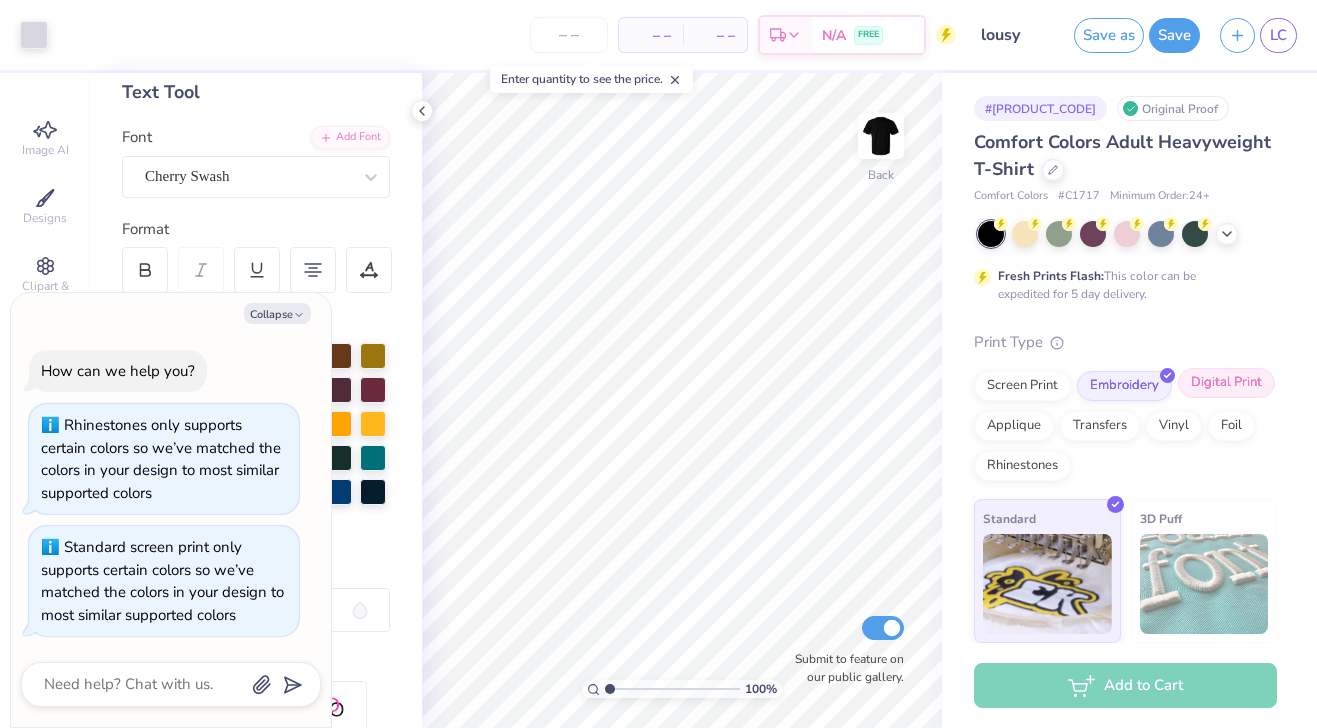 click on "Digital Print" at bounding box center [1226, 383] 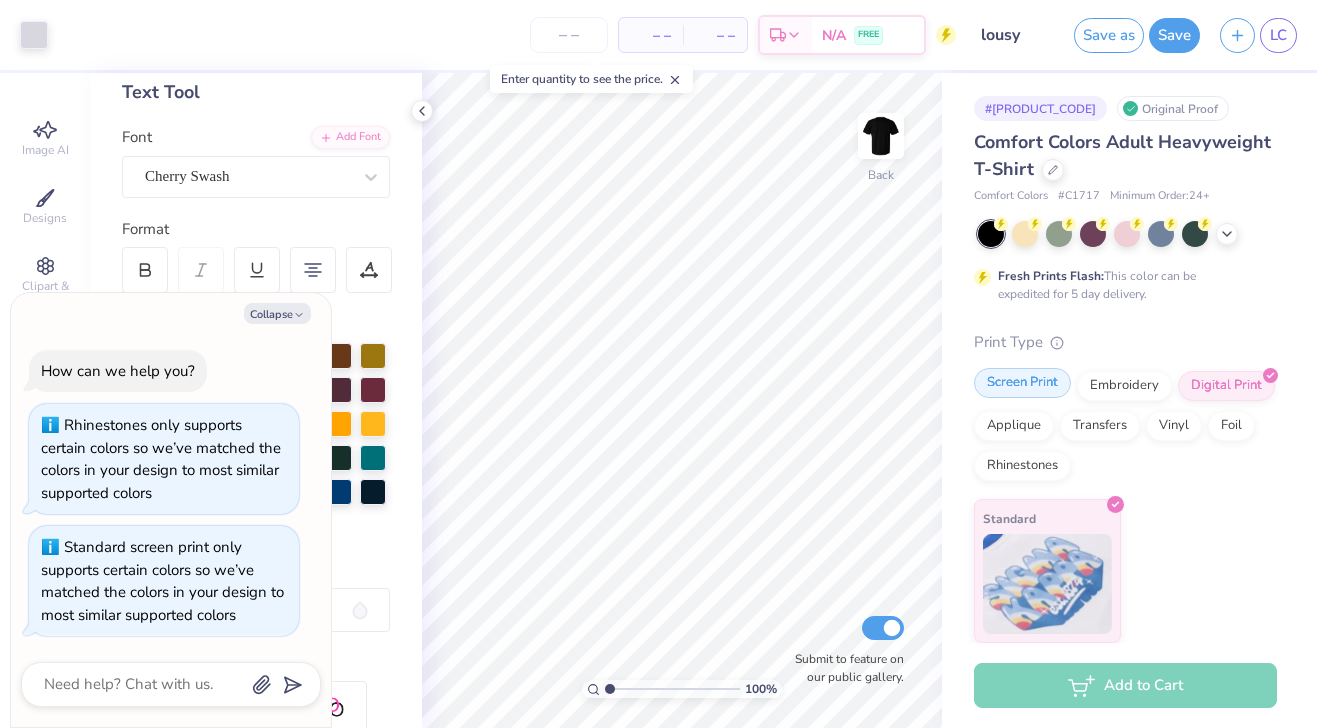 click on "Screen Print" at bounding box center (1022, 383) 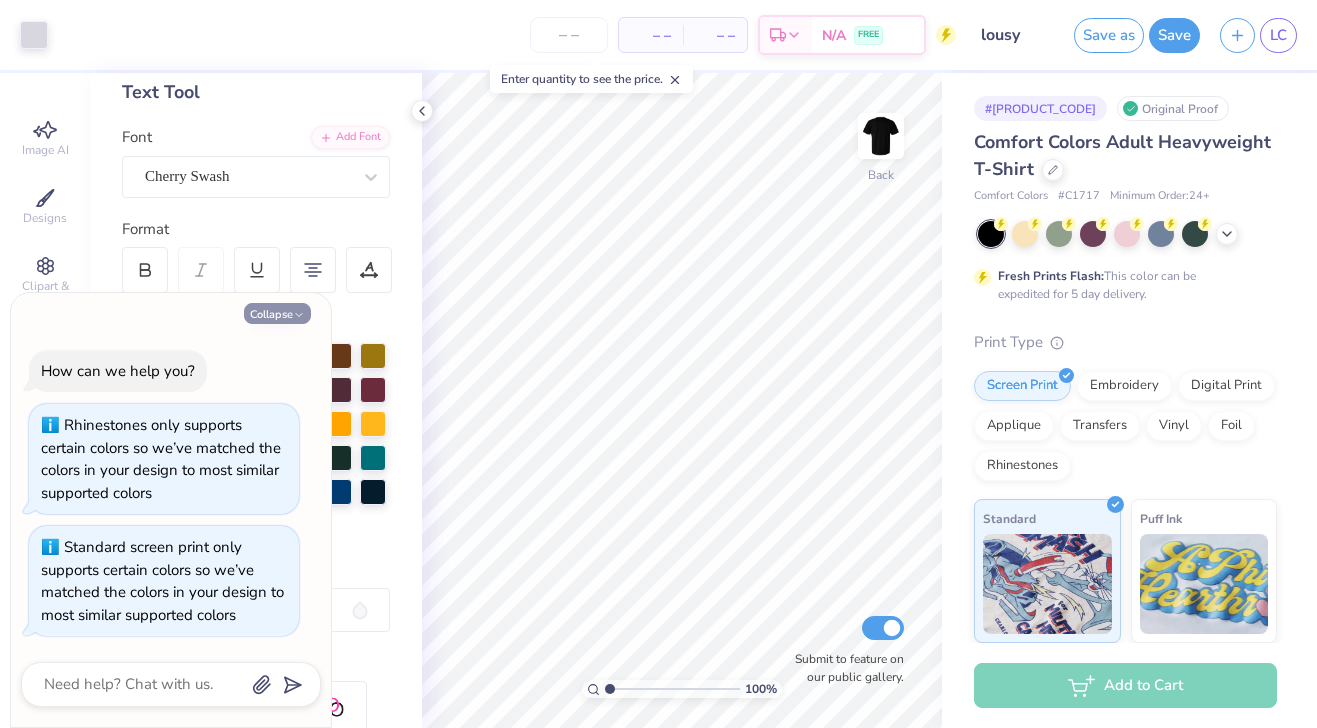 click on "Collapse" at bounding box center [277, 313] 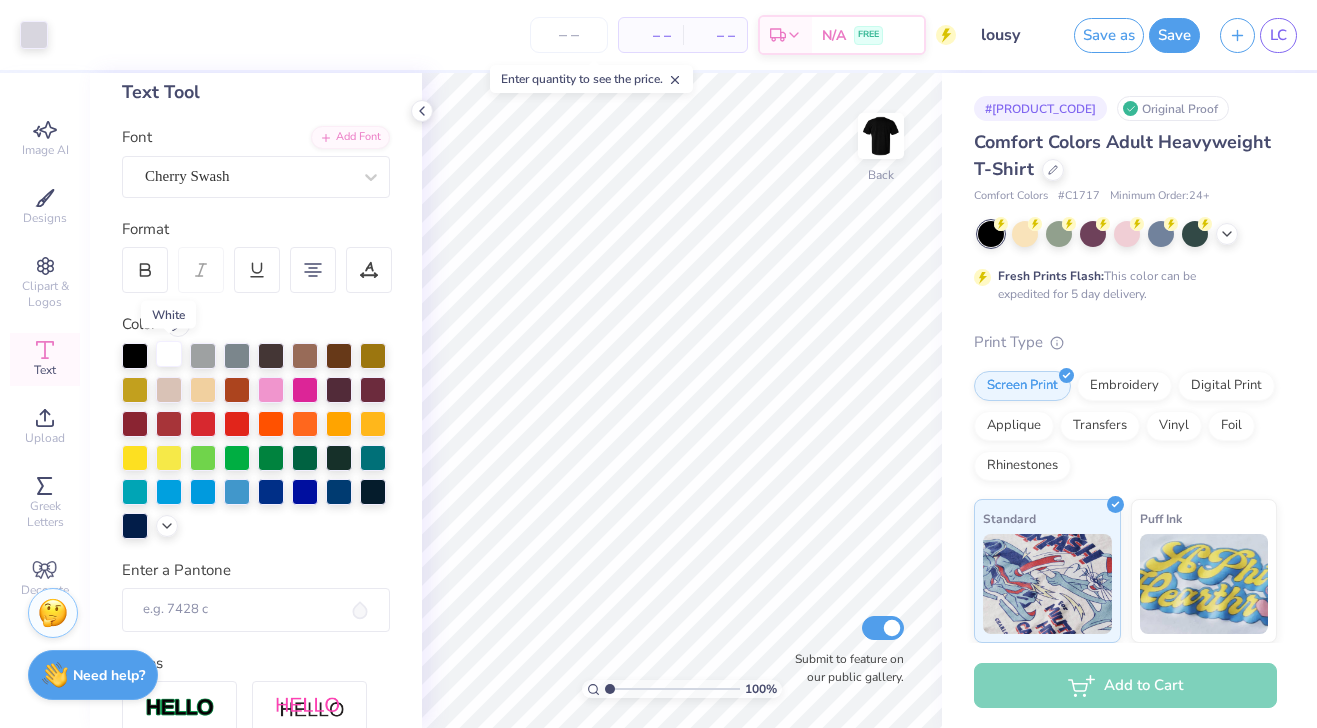 click at bounding box center [169, 354] 